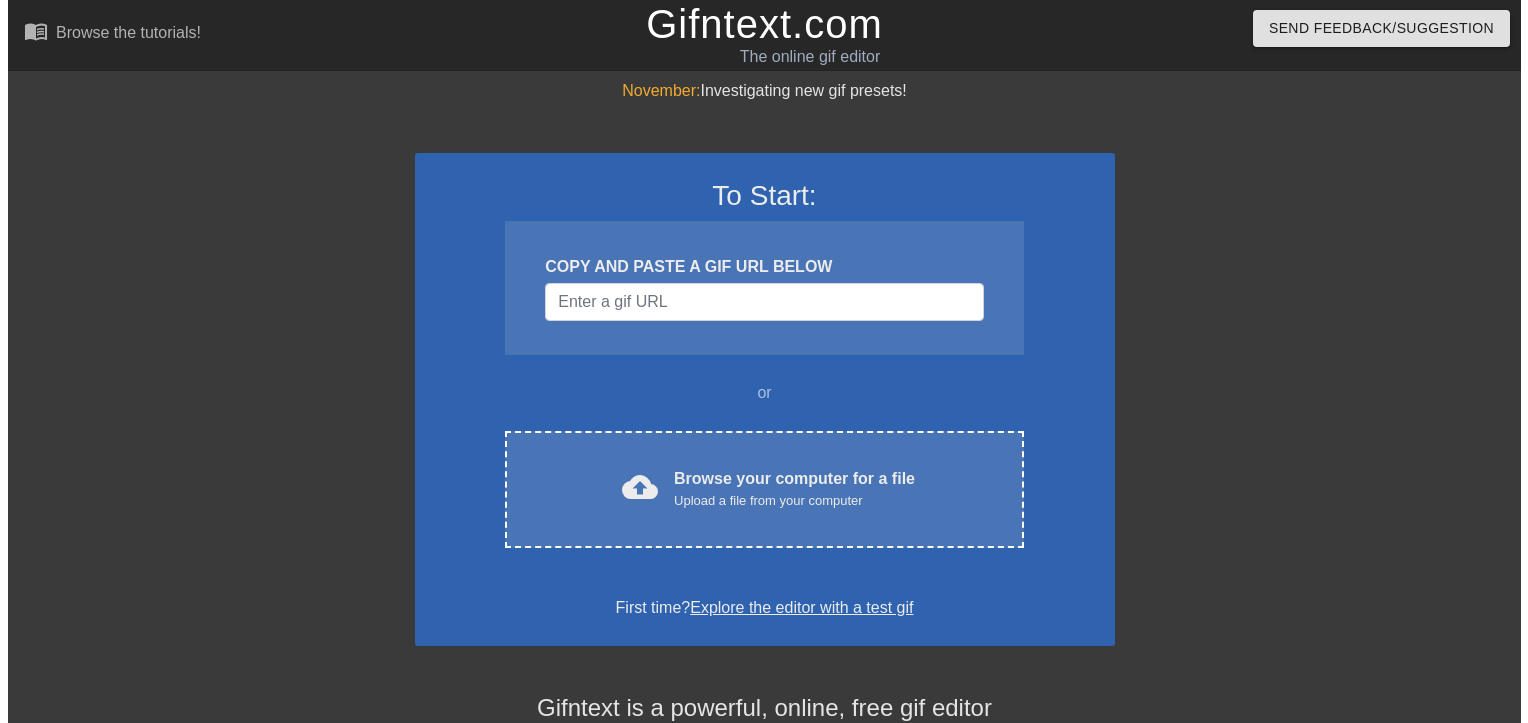 scroll, scrollTop: 0, scrollLeft: 0, axis: both 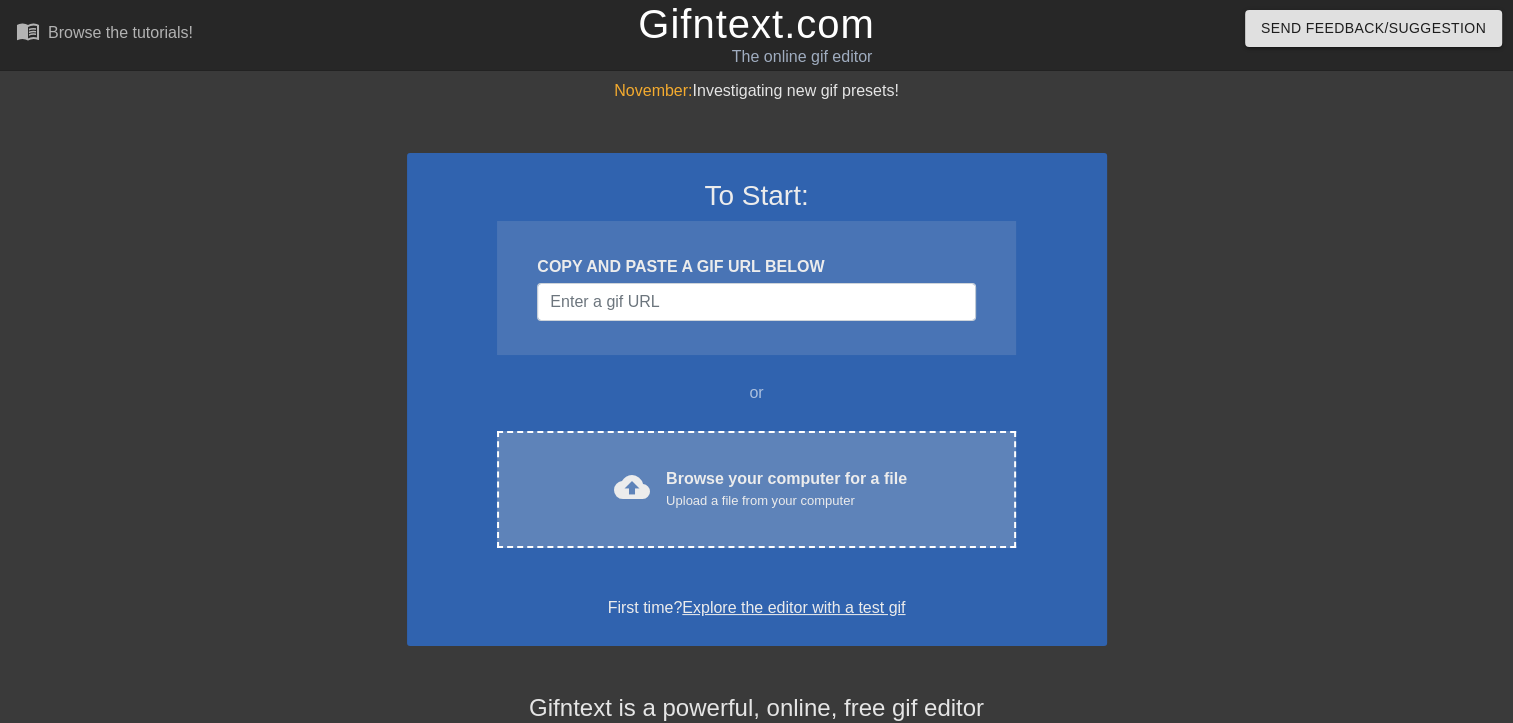click on "Upload a file from your computer" at bounding box center [786, 501] 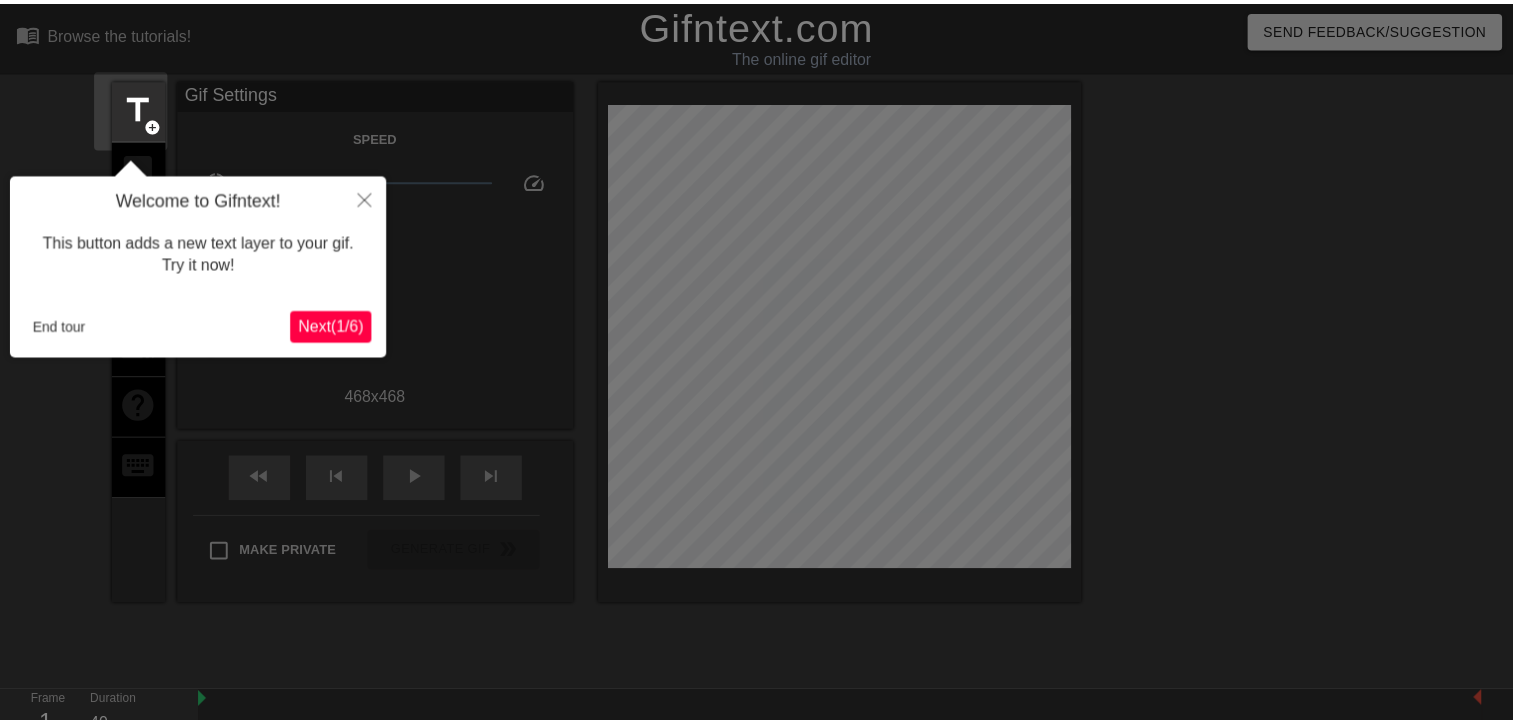 scroll, scrollTop: 48, scrollLeft: 0, axis: vertical 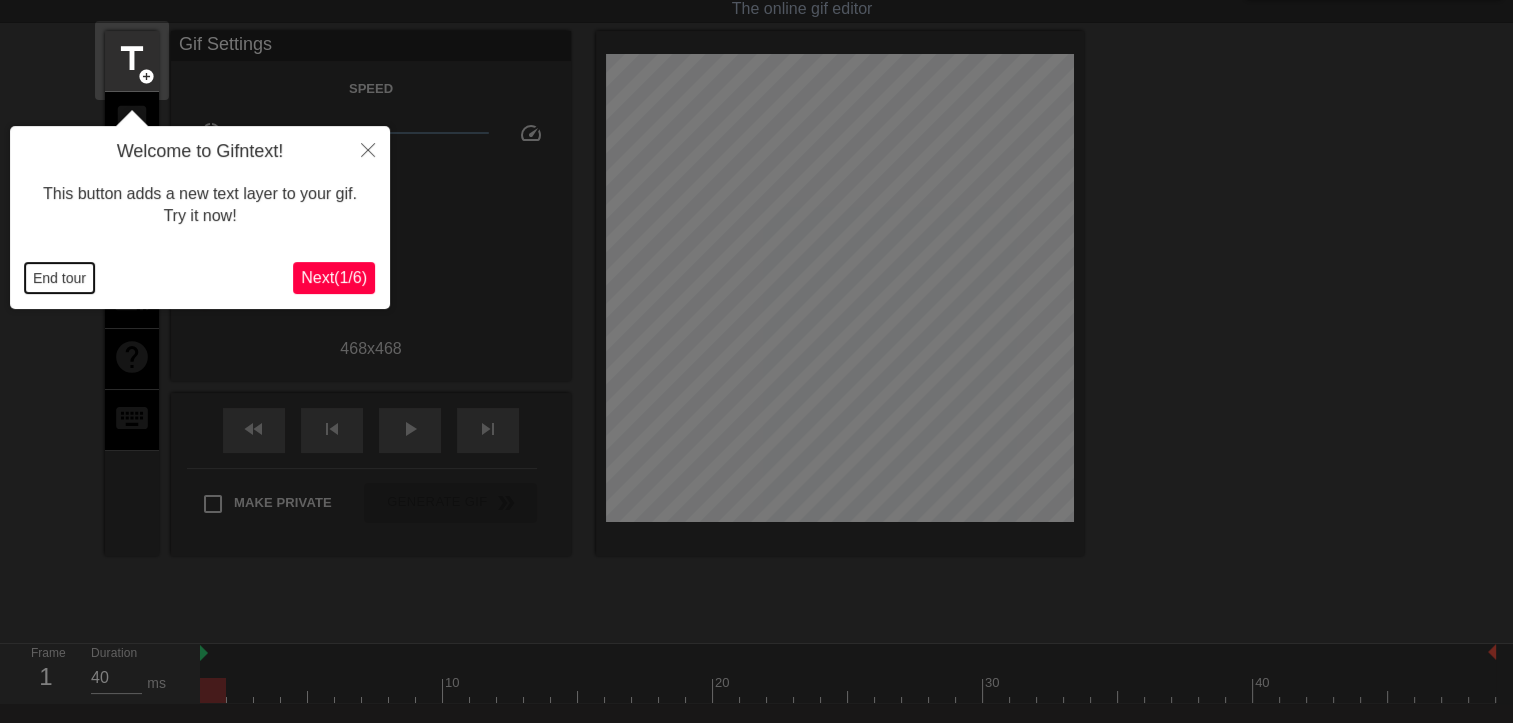 click on "End tour" at bounding box center [59, 278] 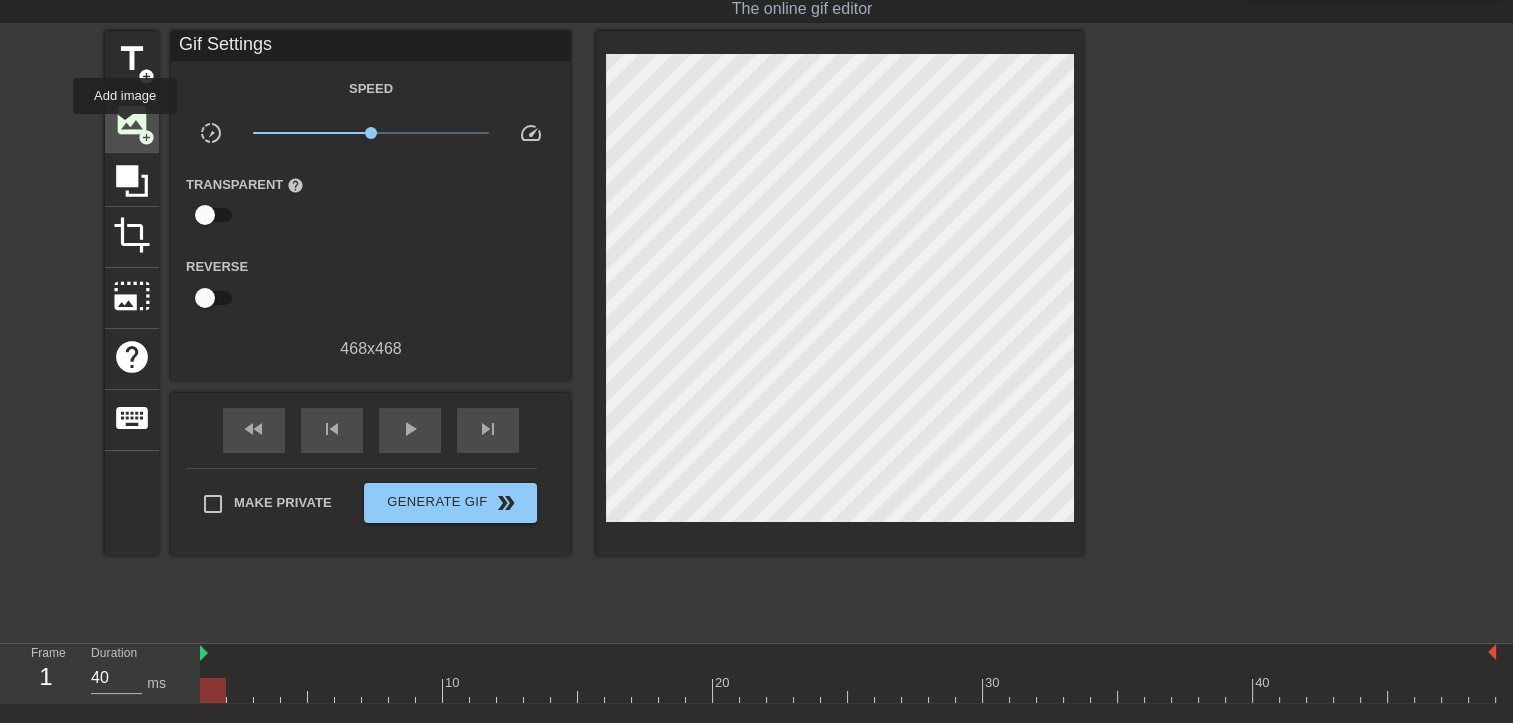 click on "image" at bounding box center [132, 120] 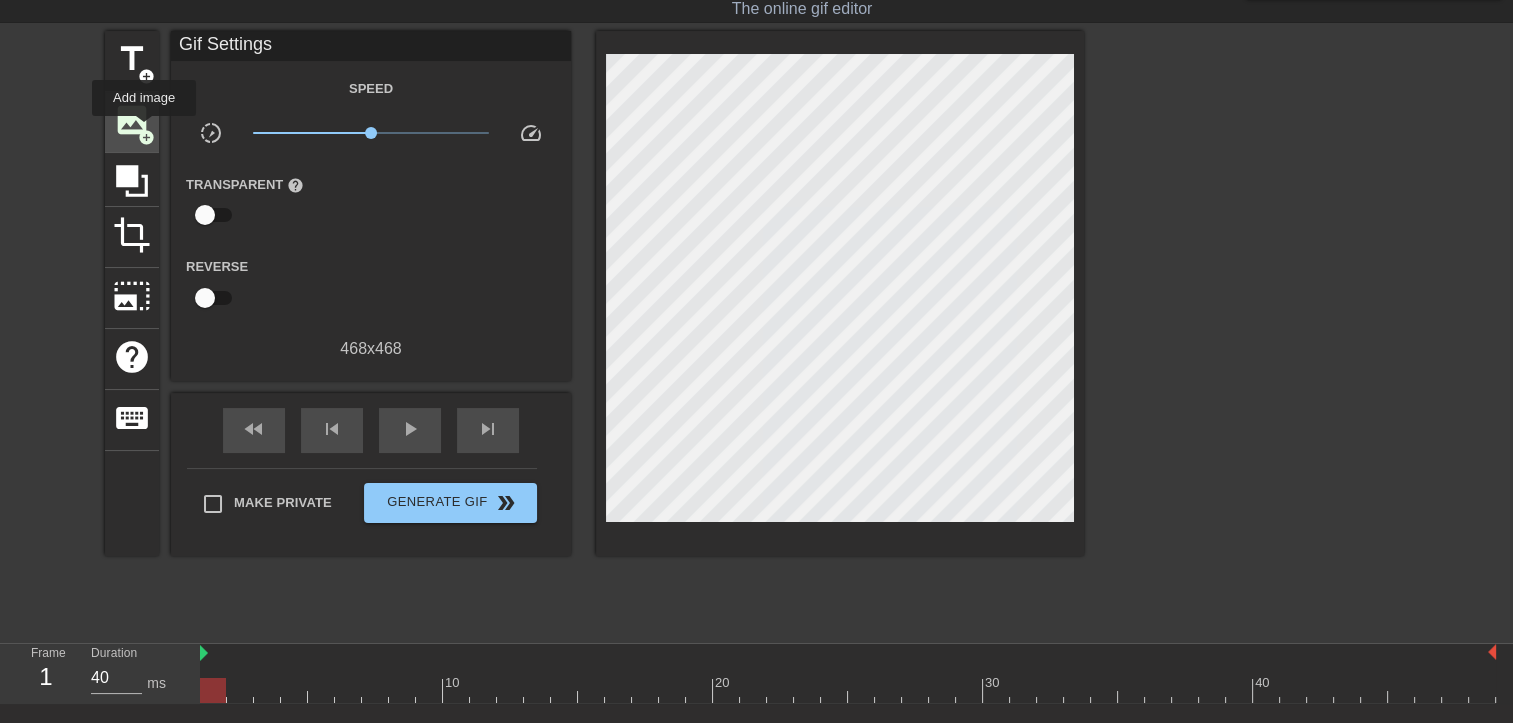 click on "add_circle" at bounding box center (146, 137) 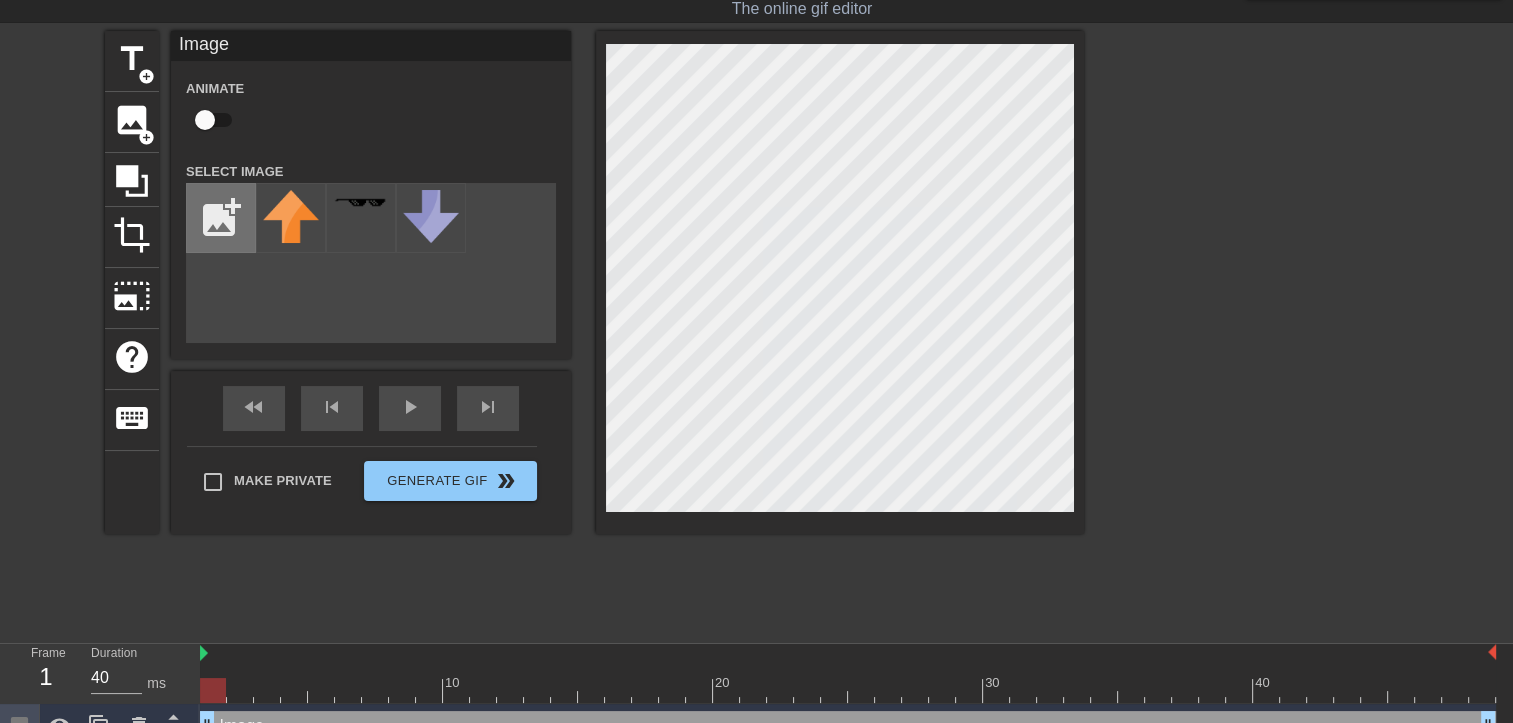 click at bounding box center (221, 218) 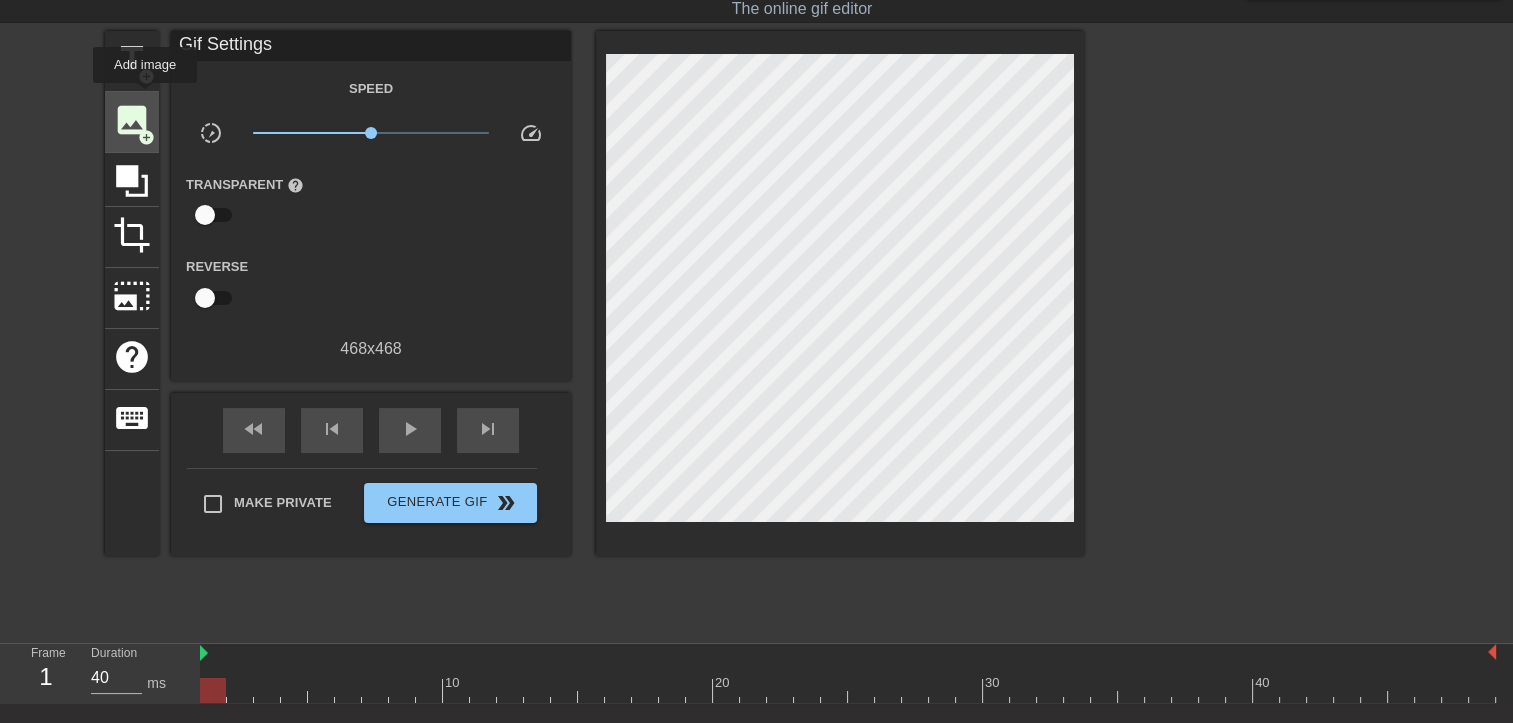 click on "image add_circle" at bounding box center (132, 122) 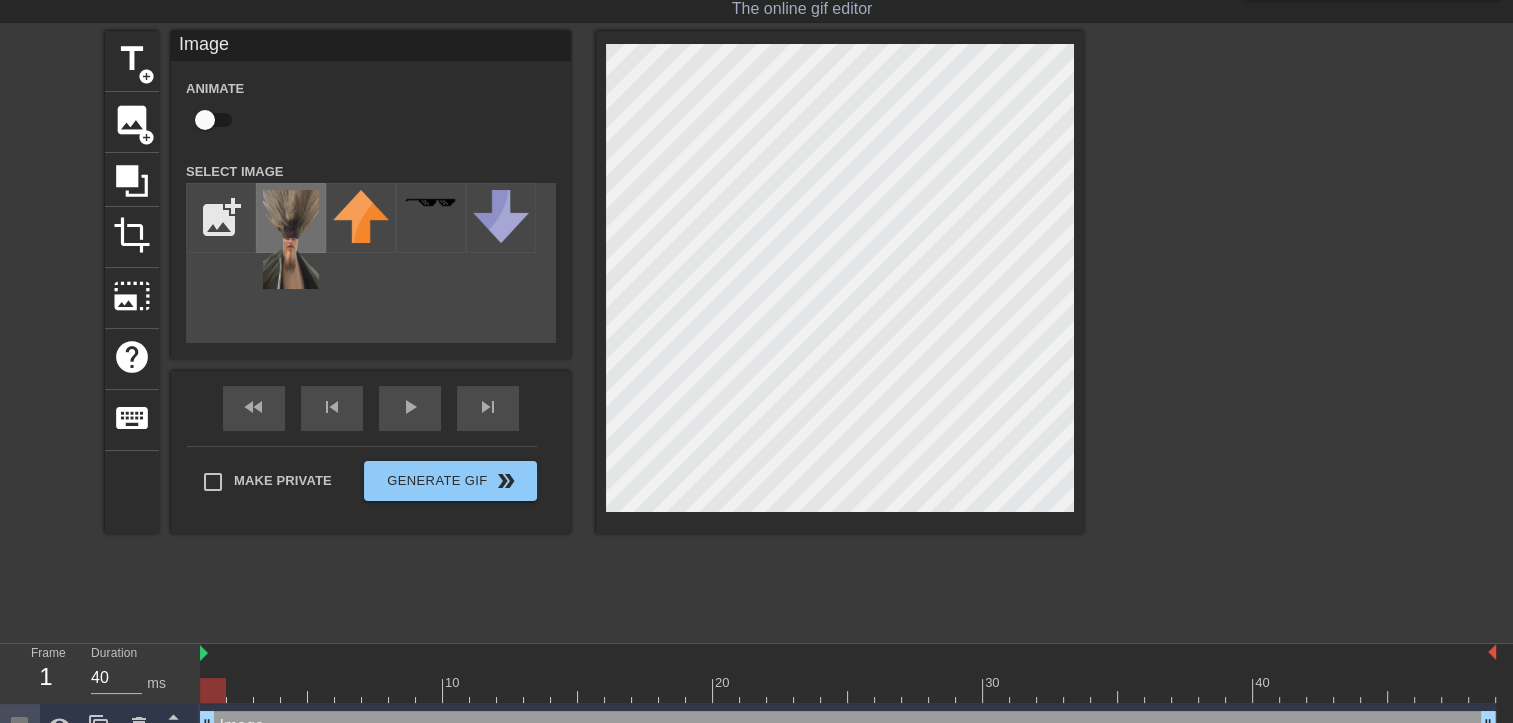 click at bounding box center [291, 239] 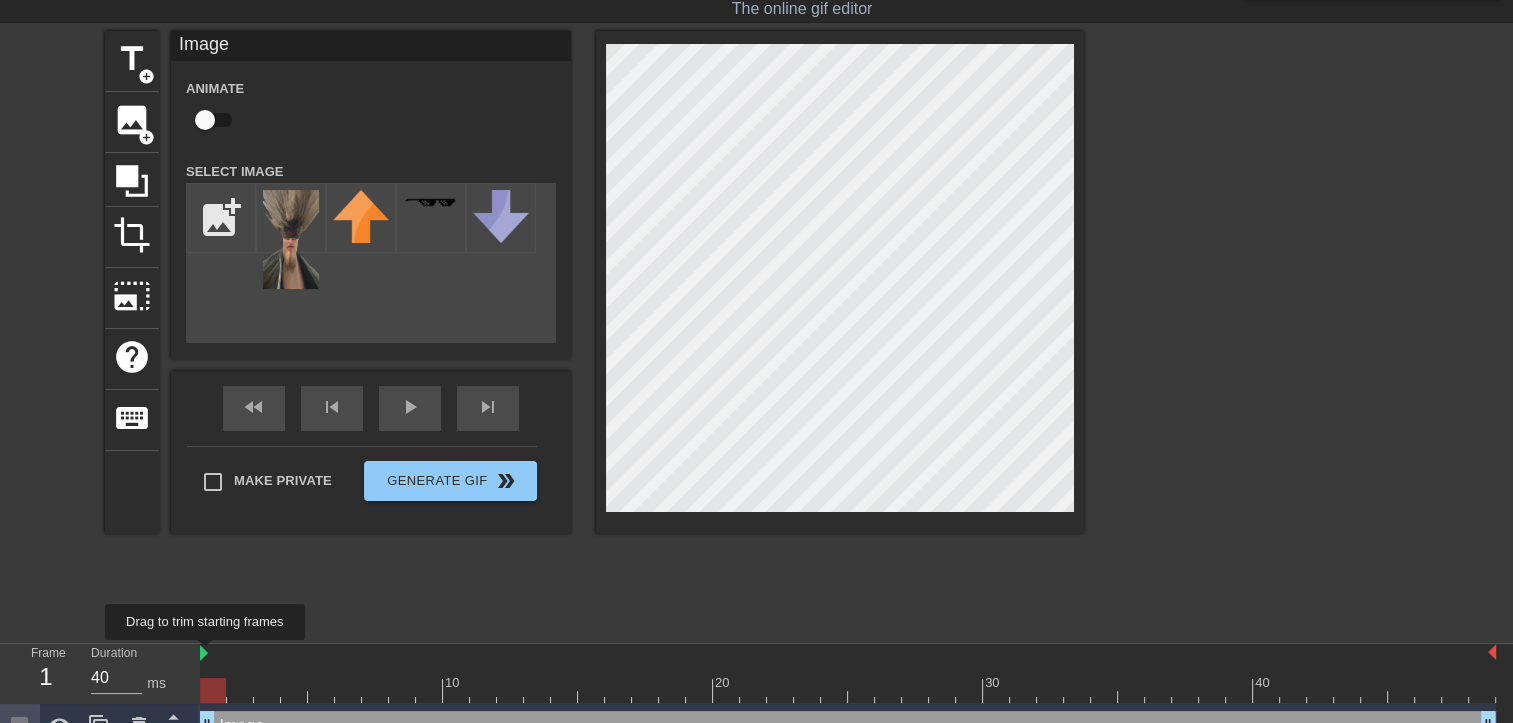 click at bounding box center (204, 653) 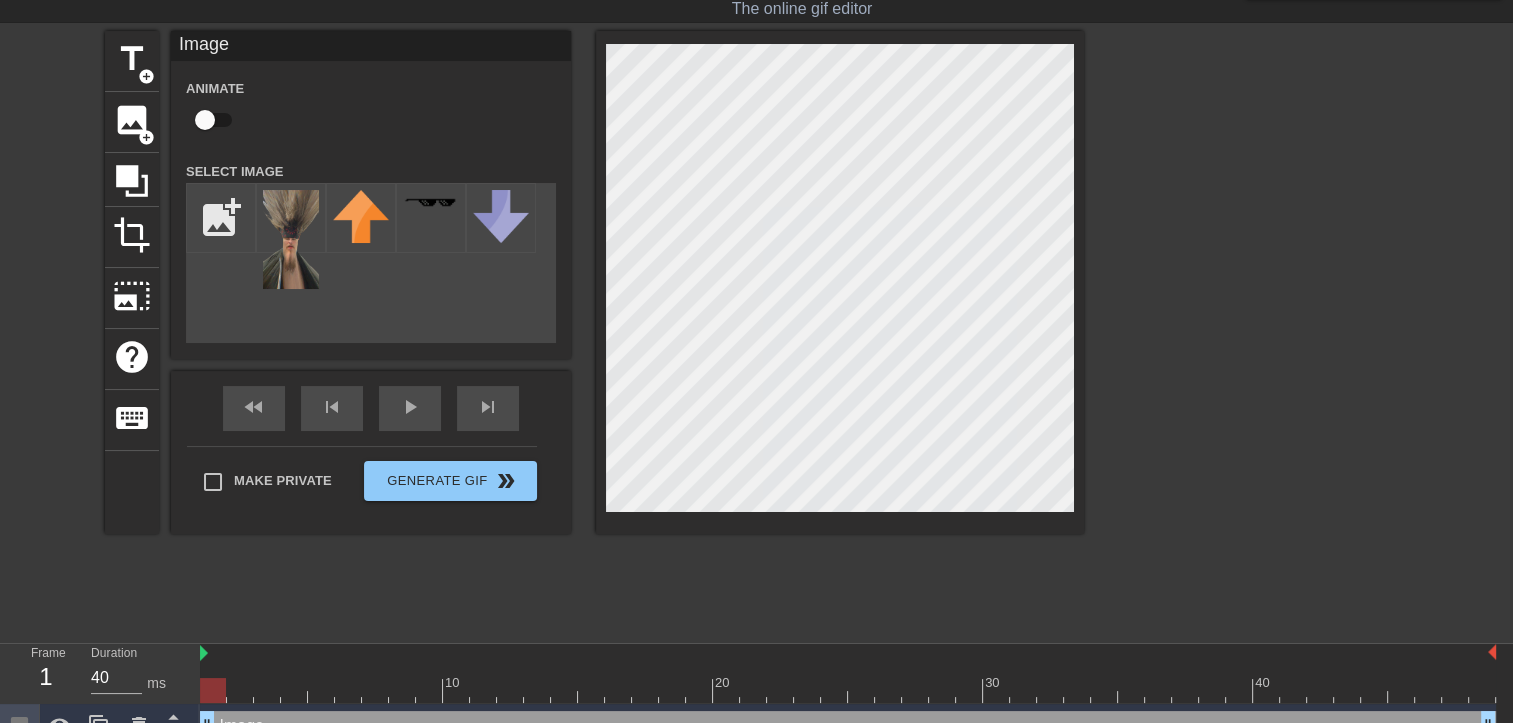 click on "title add_circle image add_circle crop photo_size_select_large help keyboard Image Animate Select Image add_photo_alternate fast_rewind skip_previous play_arrow skip_next Make Private Generate Gif double_arrow" at bounding box center (594, 331) 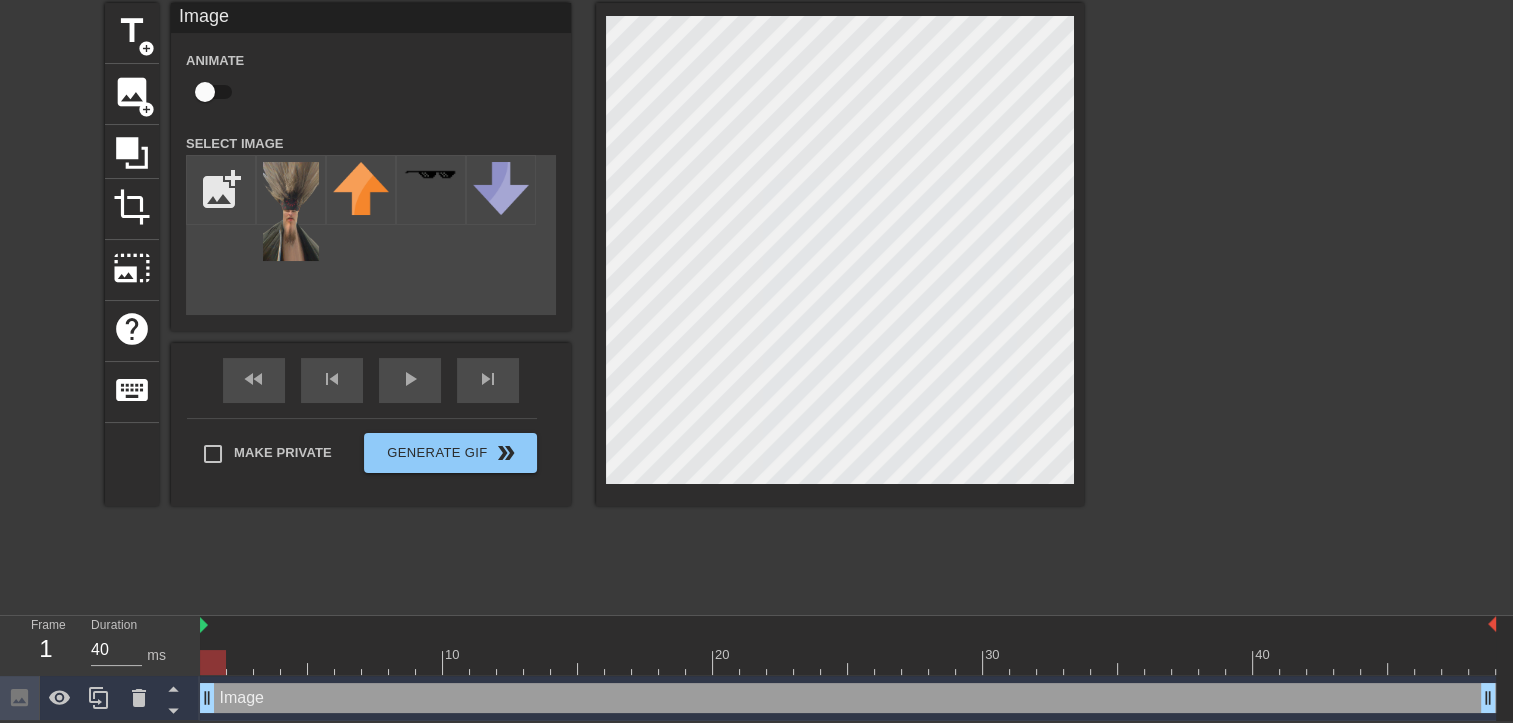 scroll, scrollTop: 76, scrollLeft: 0, axis: vertical 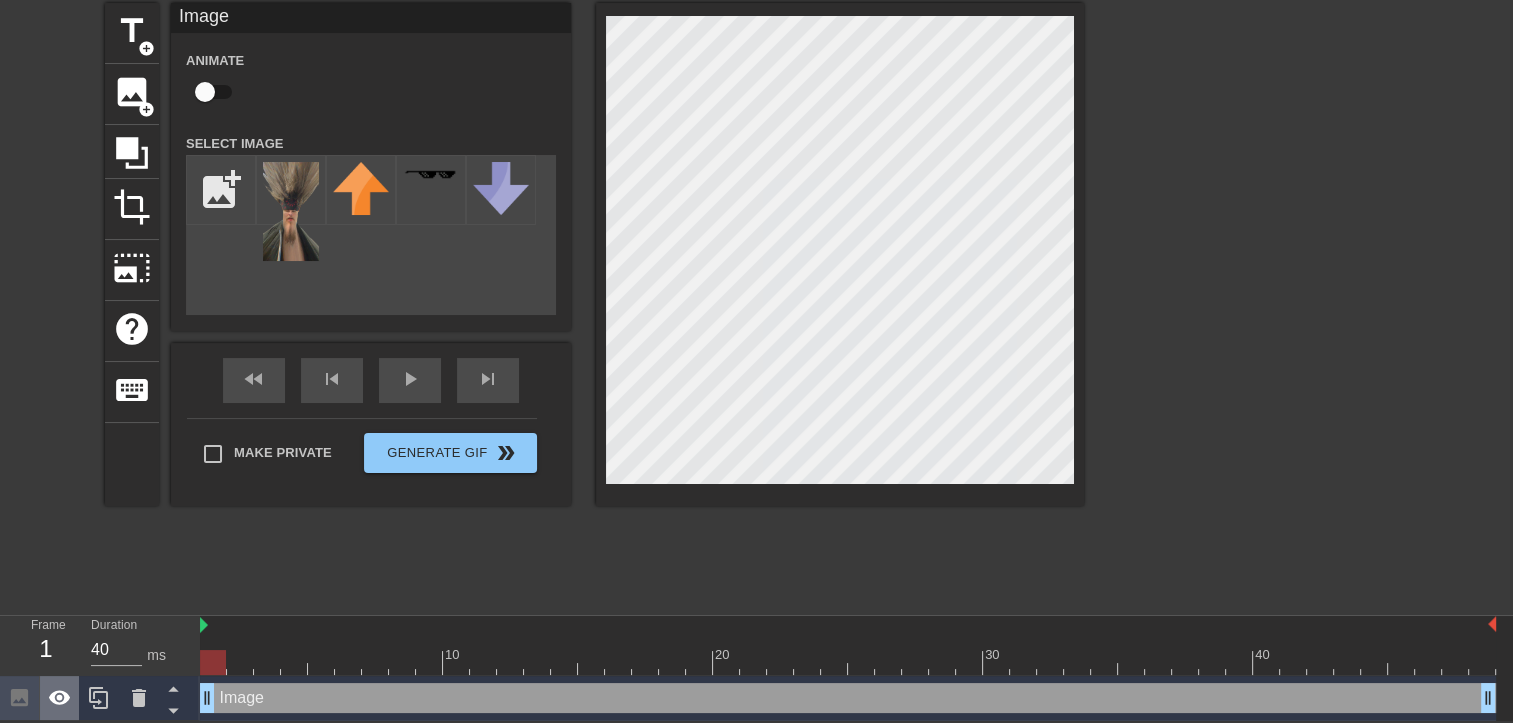 click 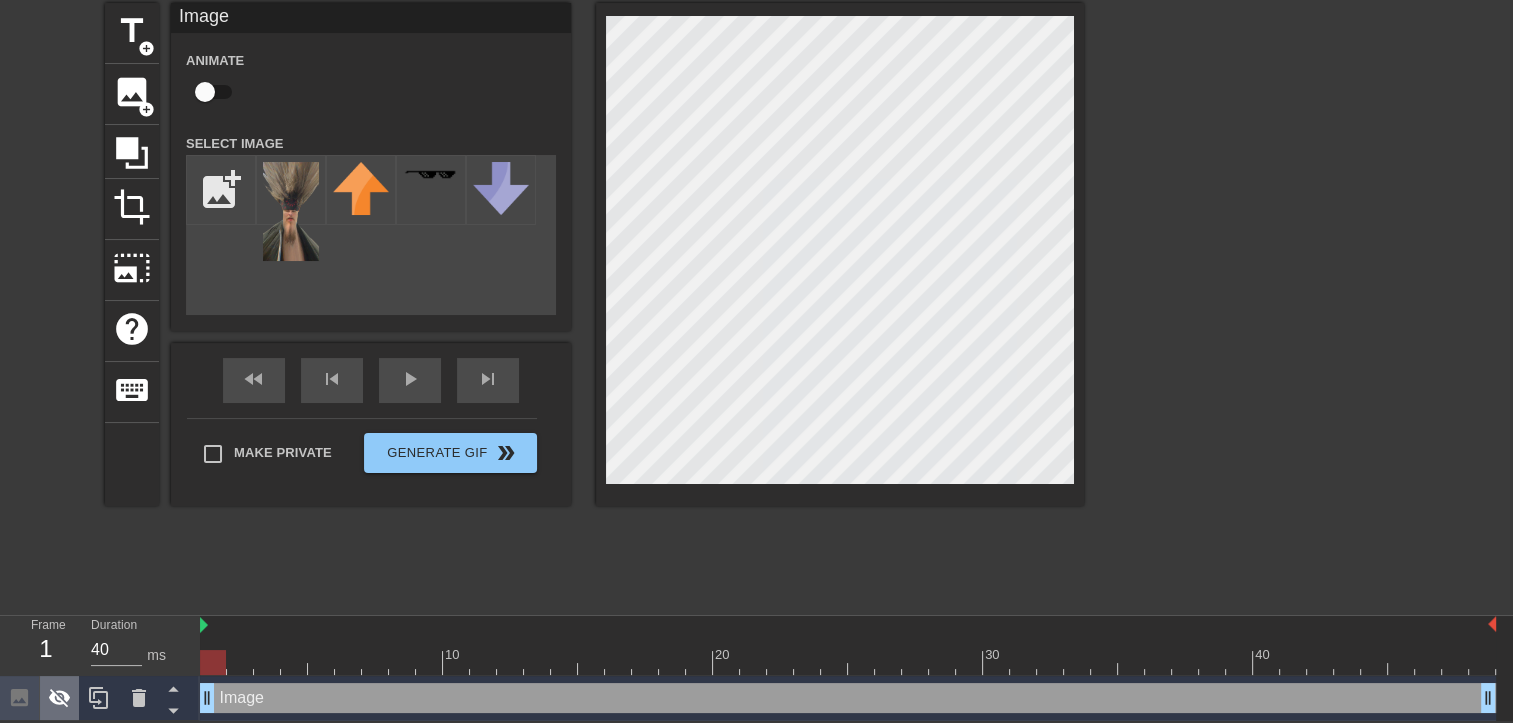 click 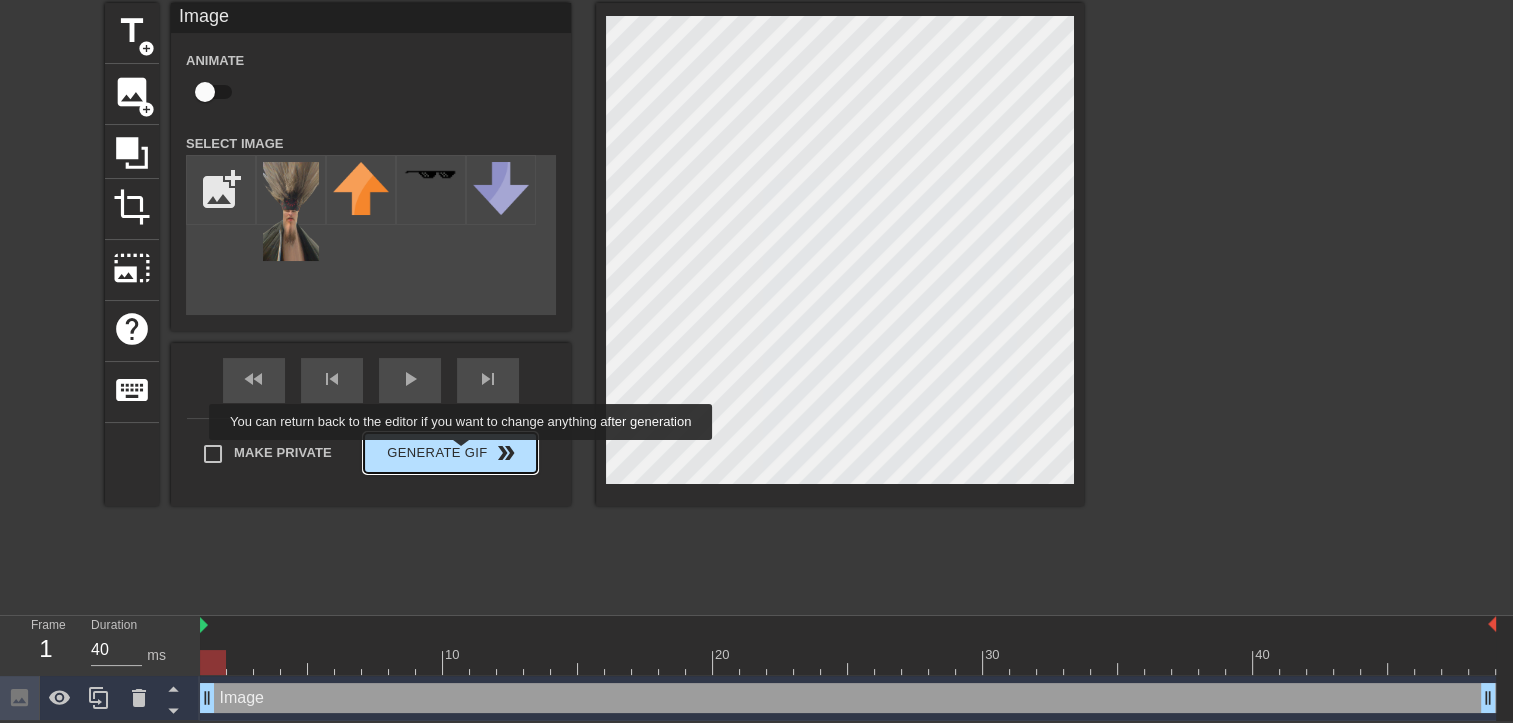 click on "Generate Gif double_arrow" at bounding box center [450, 453] 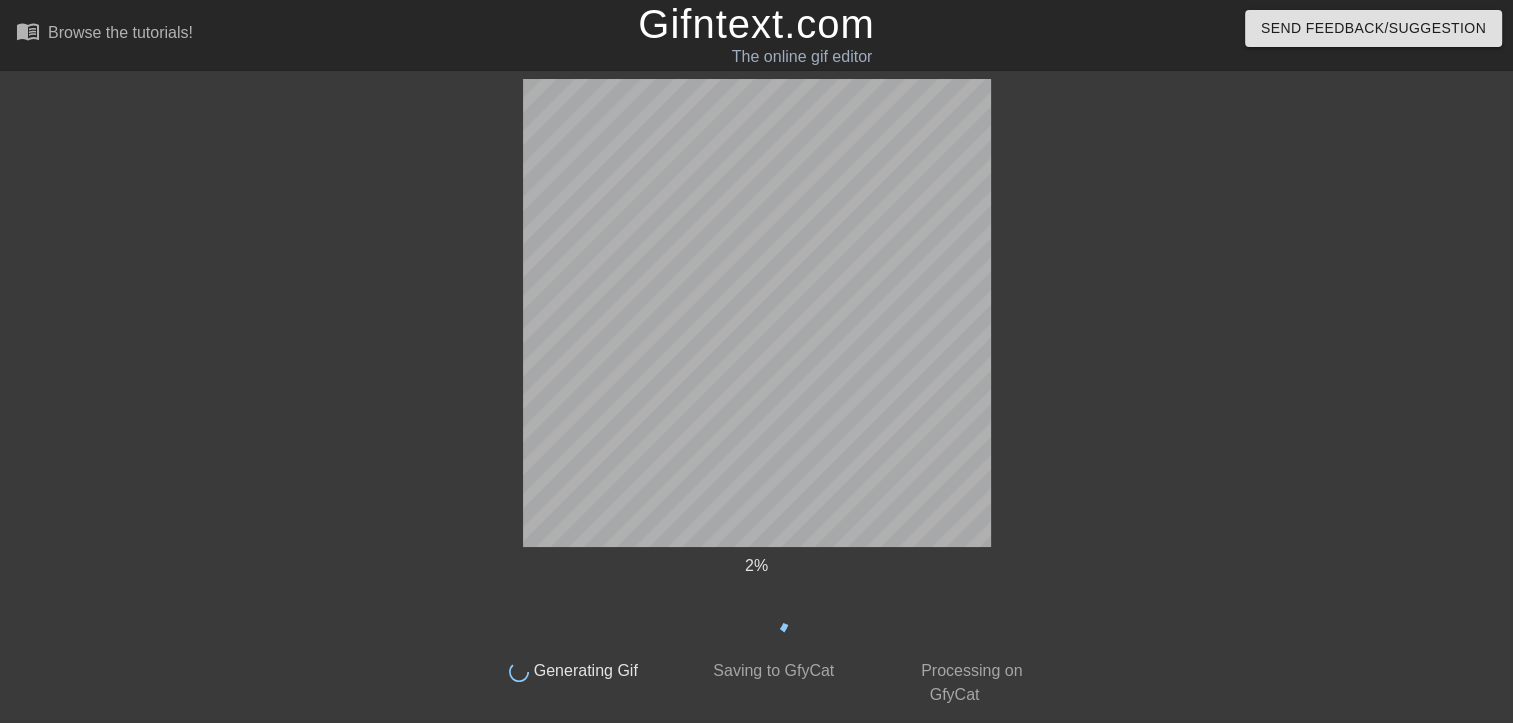 scroll, scrollTop: 0, scrollLeft: 0, axis: both 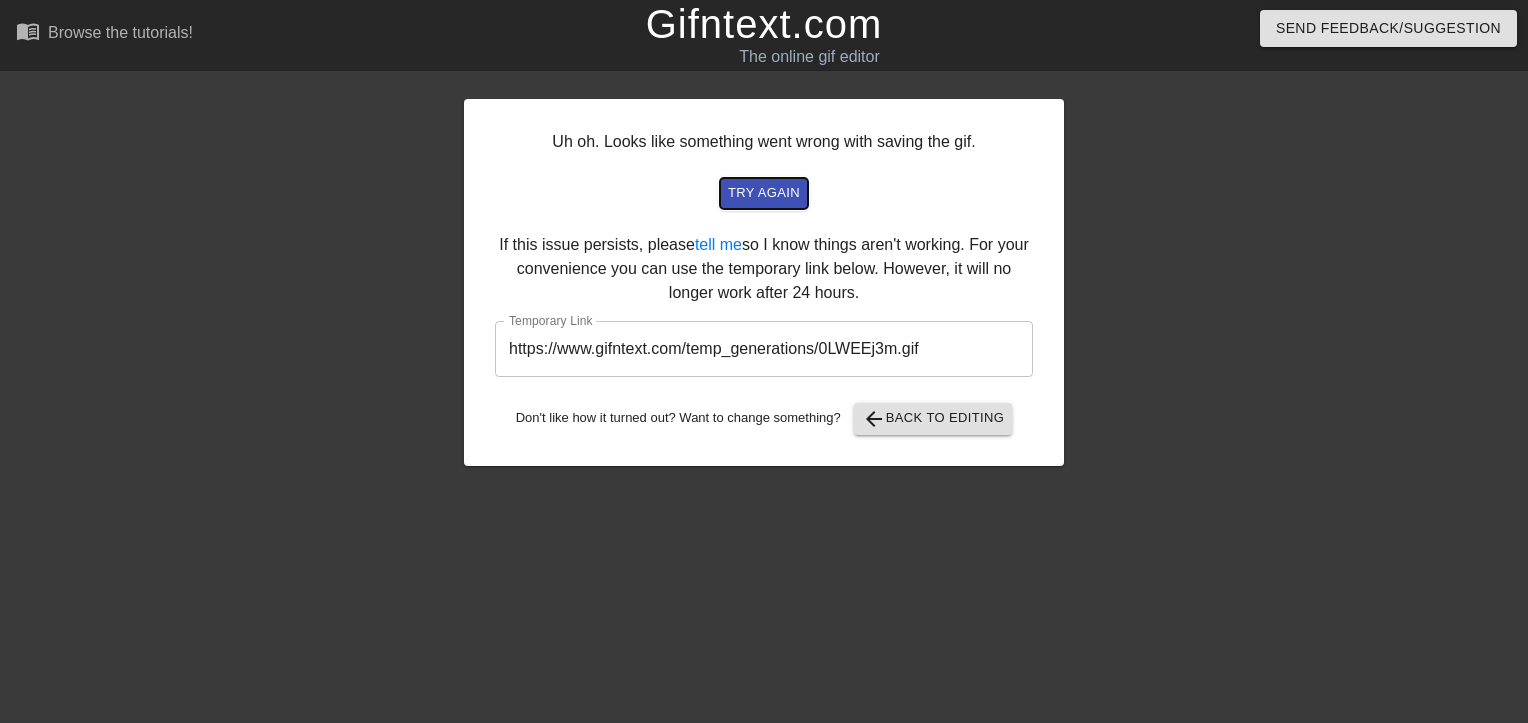 click on "try again" at bounding box center (764, 193) 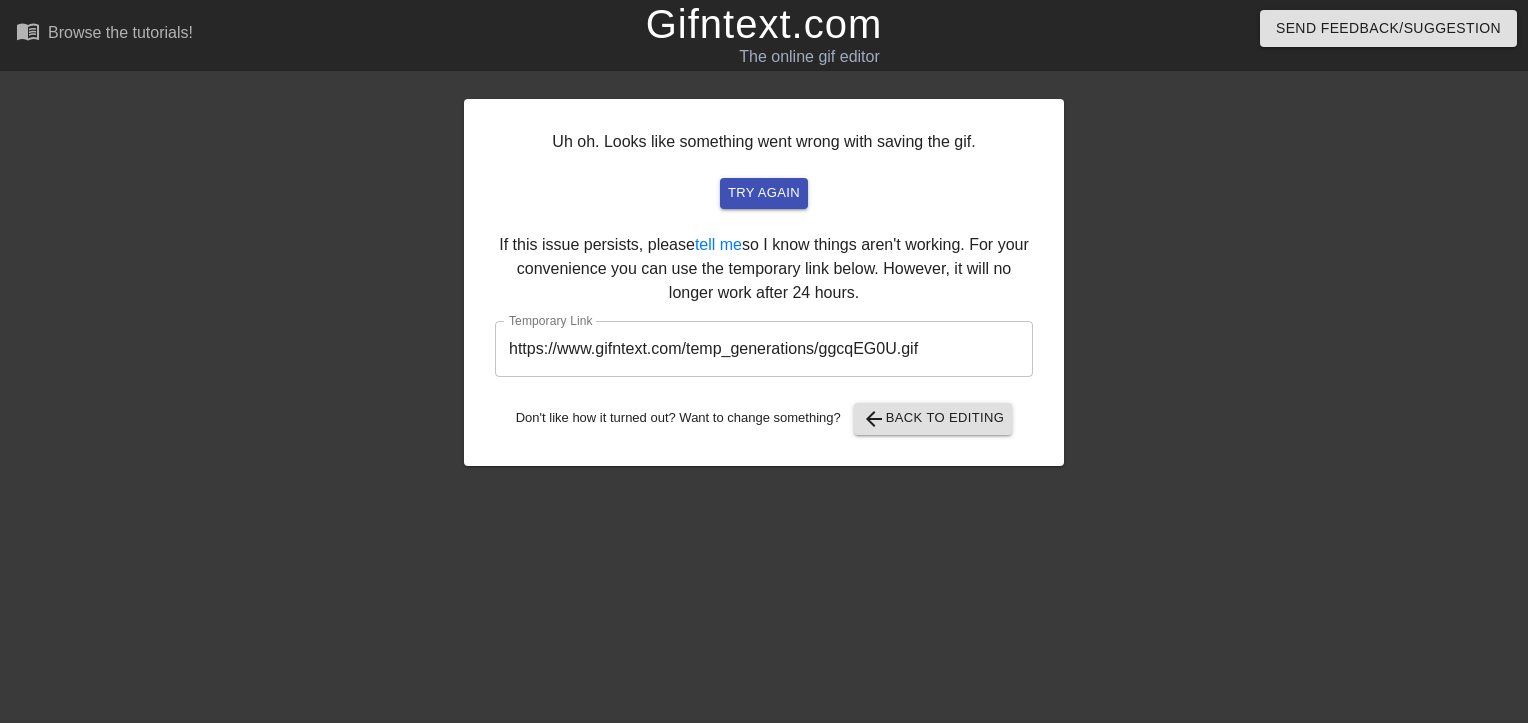 click on "https://www.gifntext.com/temp_generations/ggcqEG0U.gif" at bounding box center (764, 349) 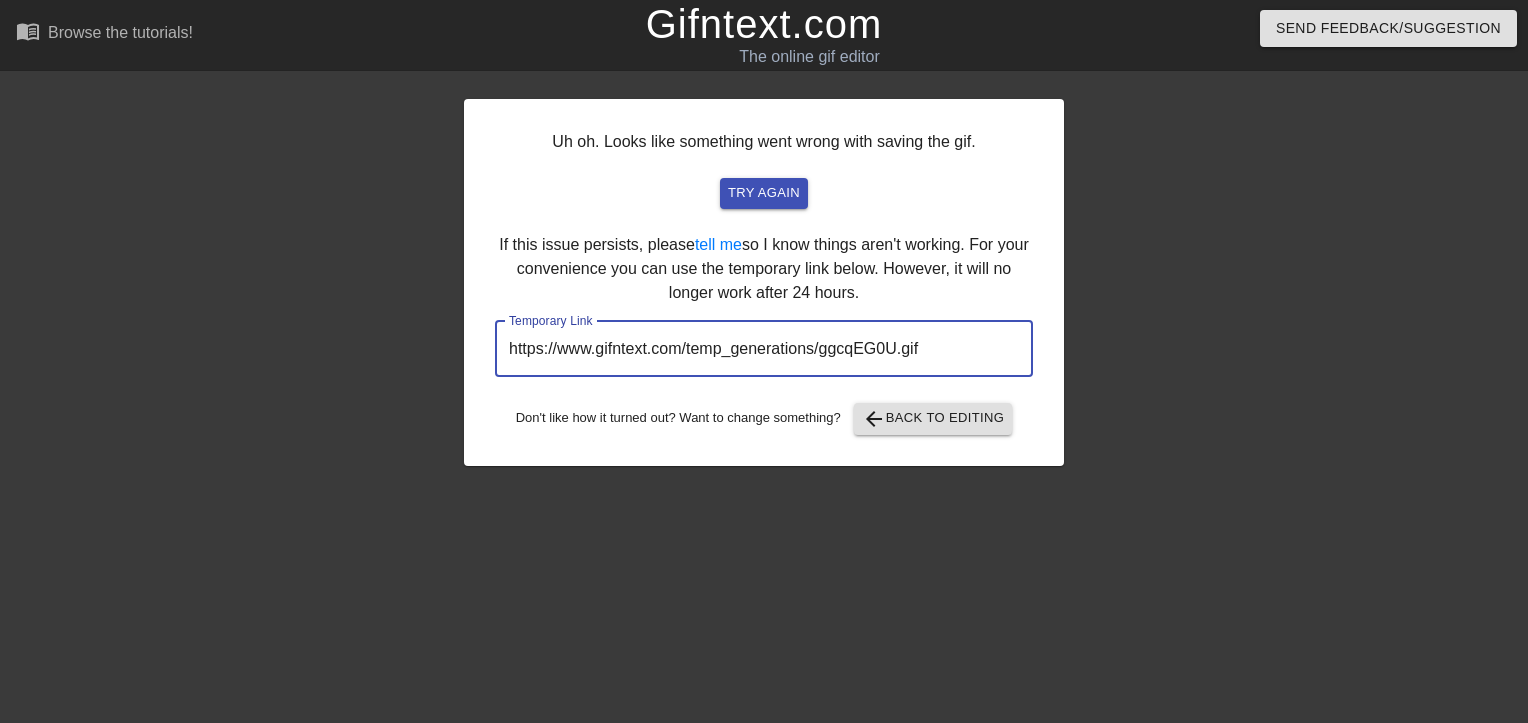 click on "https://www.gifntext.com/temp_generations/ggcqEG0U.gif" at bounding box center [764, 349] 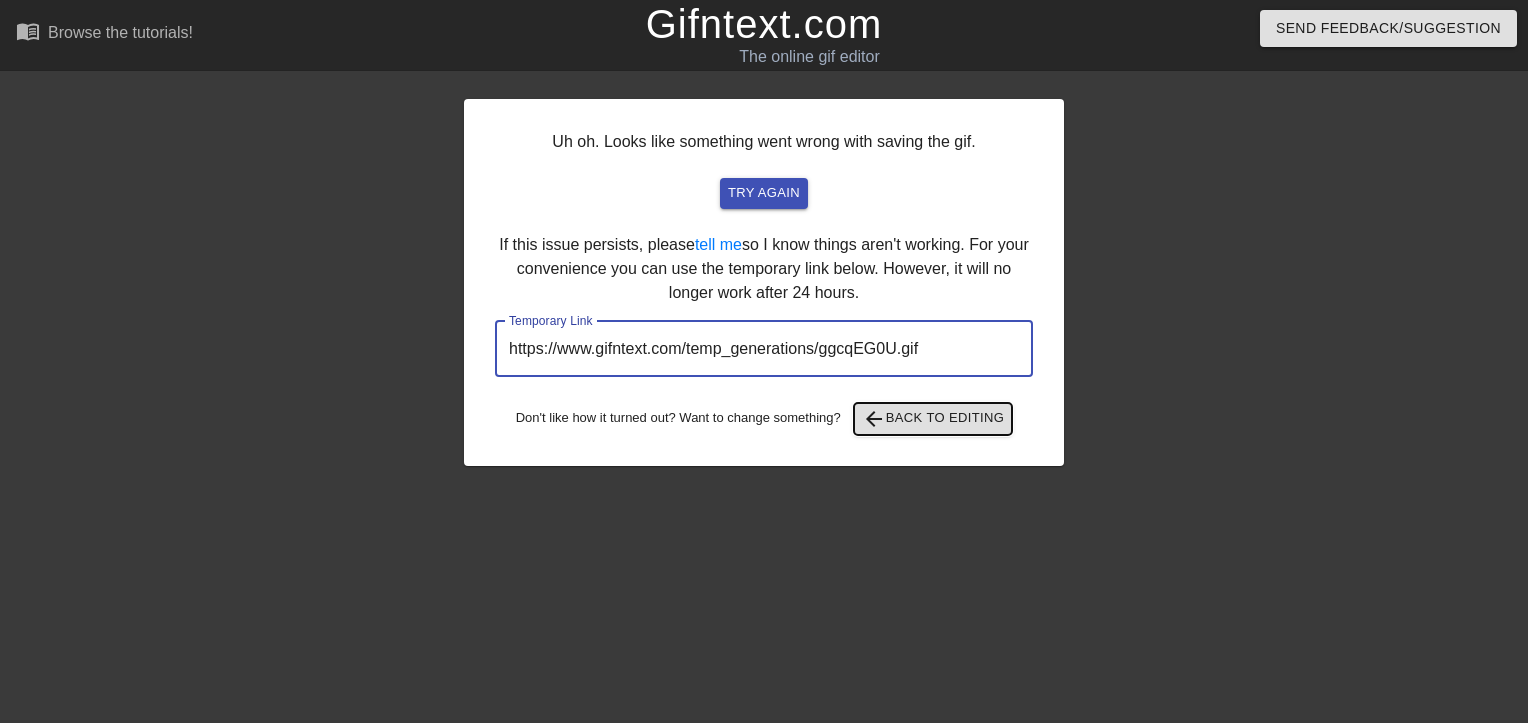 click on "arrow_back Back to Editing" at bounding box center [933, 419] 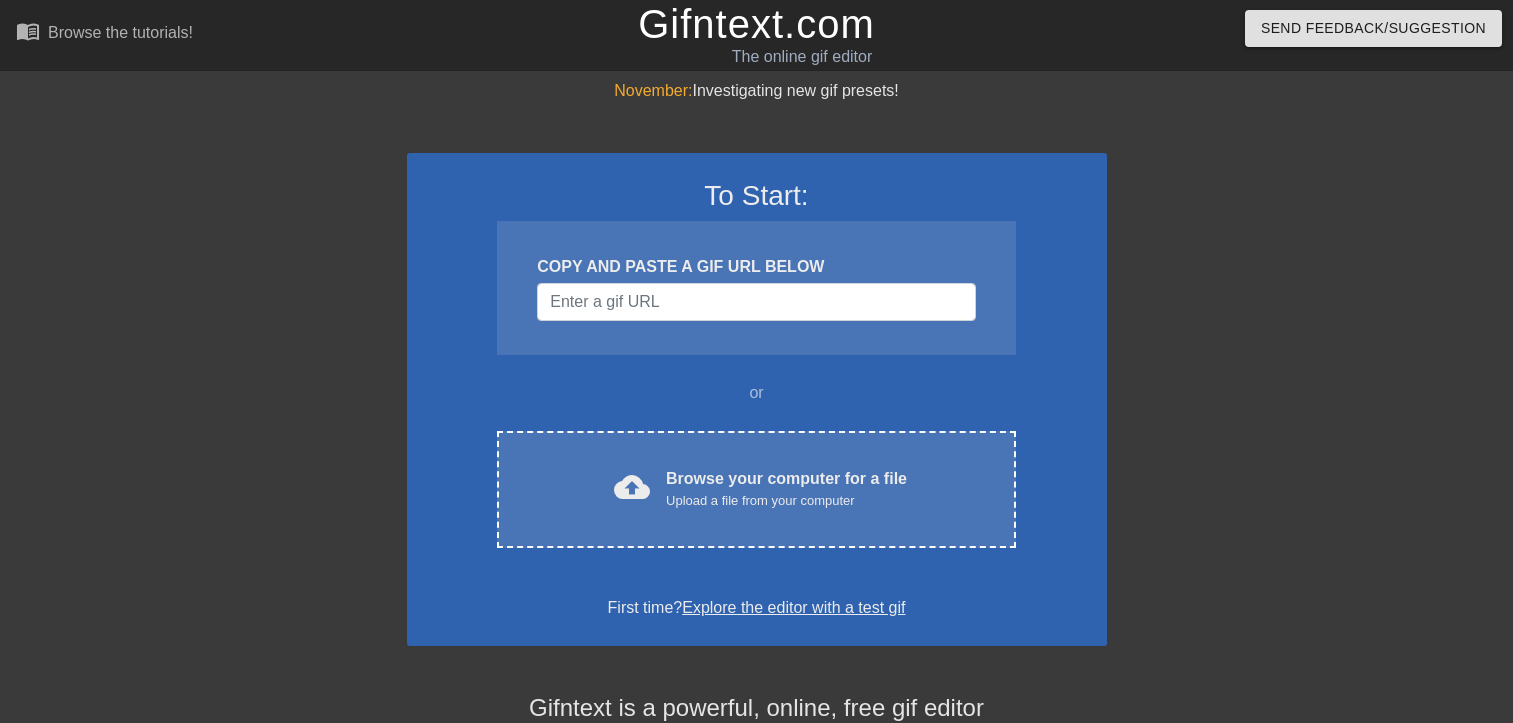 scroll, scrollTop: 0, scrollLeft: 0, axis: both 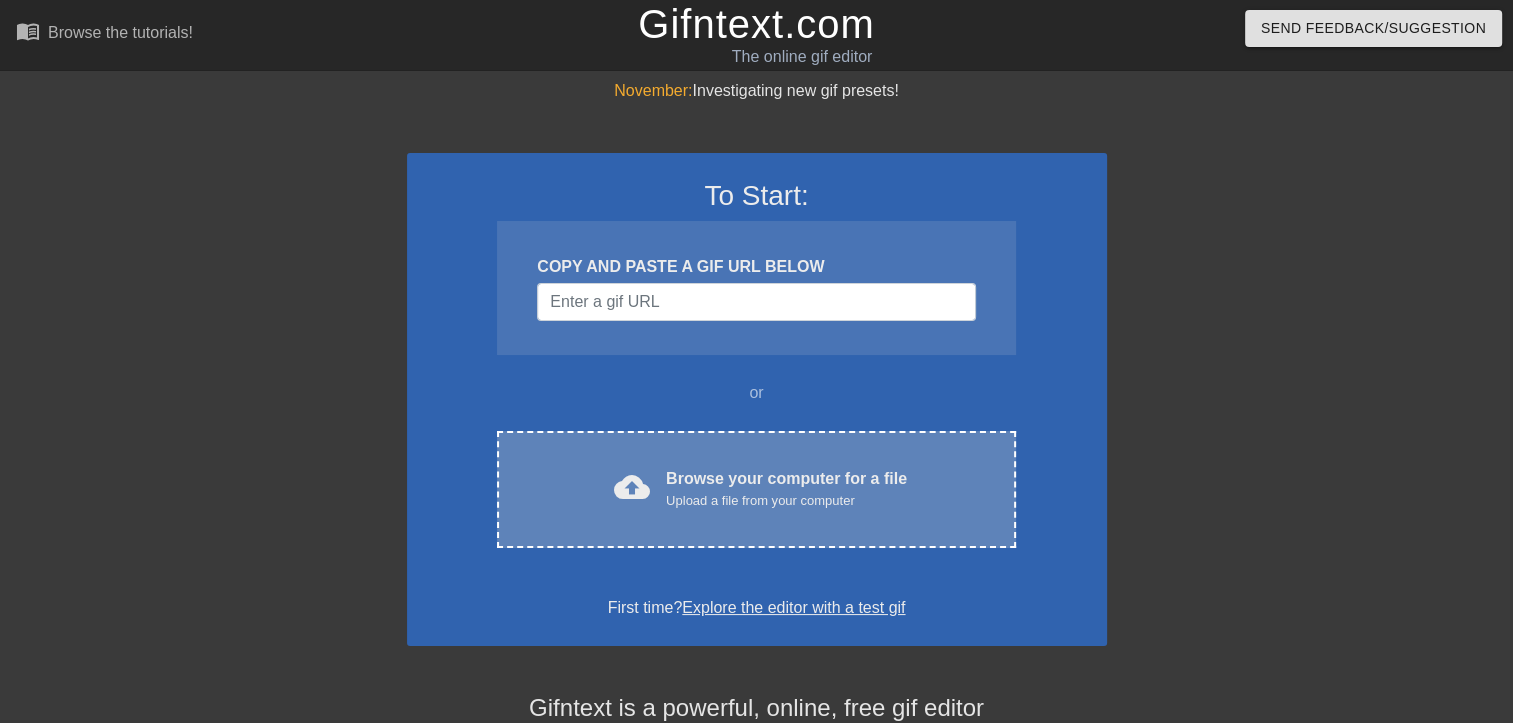 click on "Upload a file from your computer" at bounding box center (786, 501) 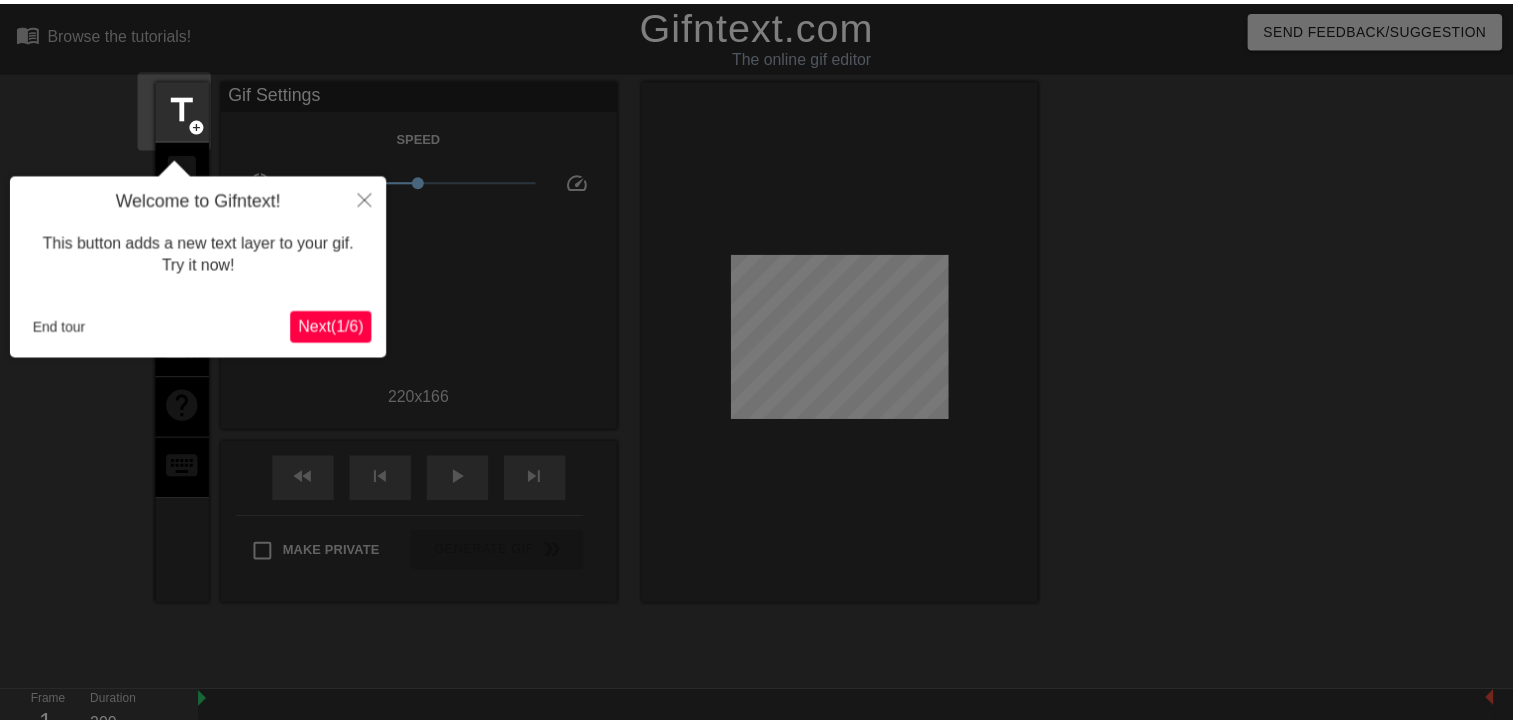 scroll, scrollTop: 48, scrollLeft: 0, axis: vertical 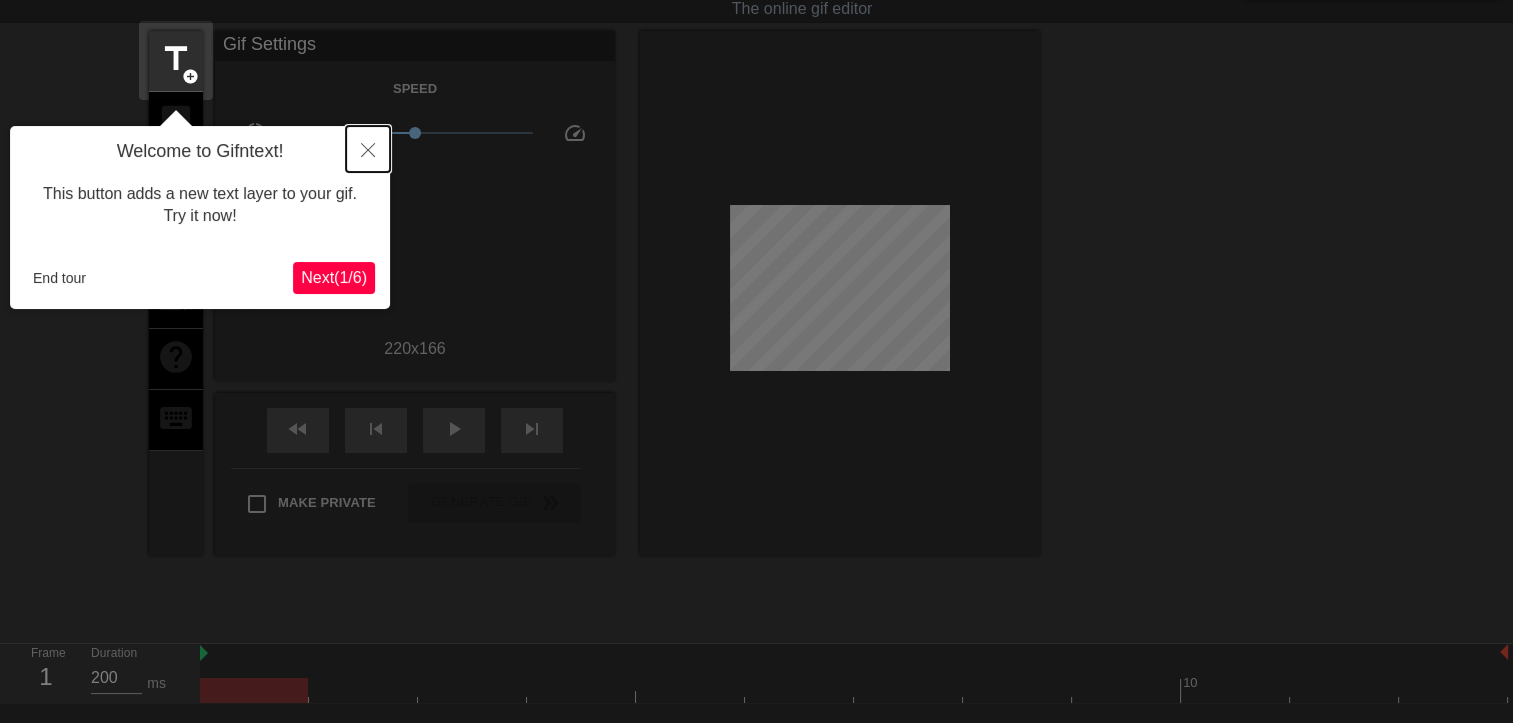 click 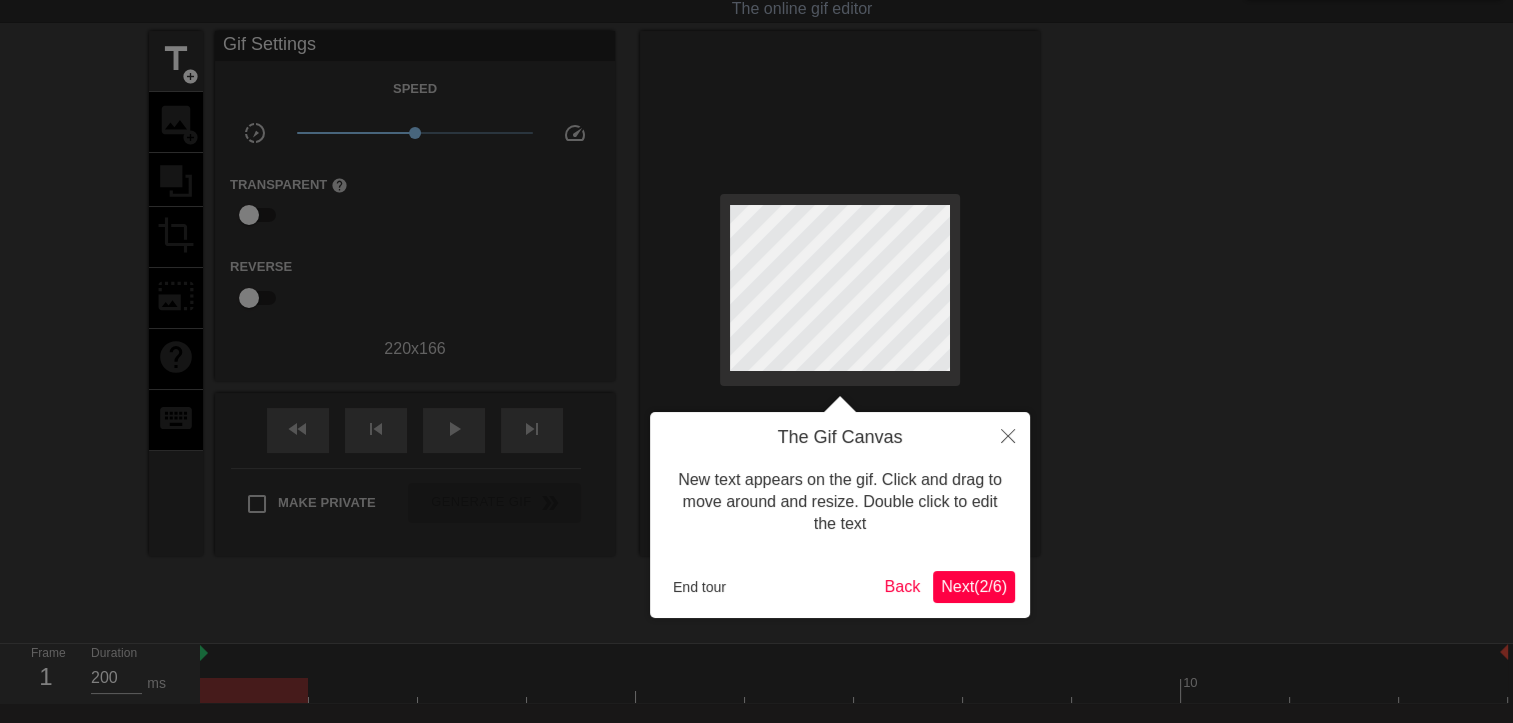 scroll, scrollTop: 0, scrollLeft: 0, axis: both 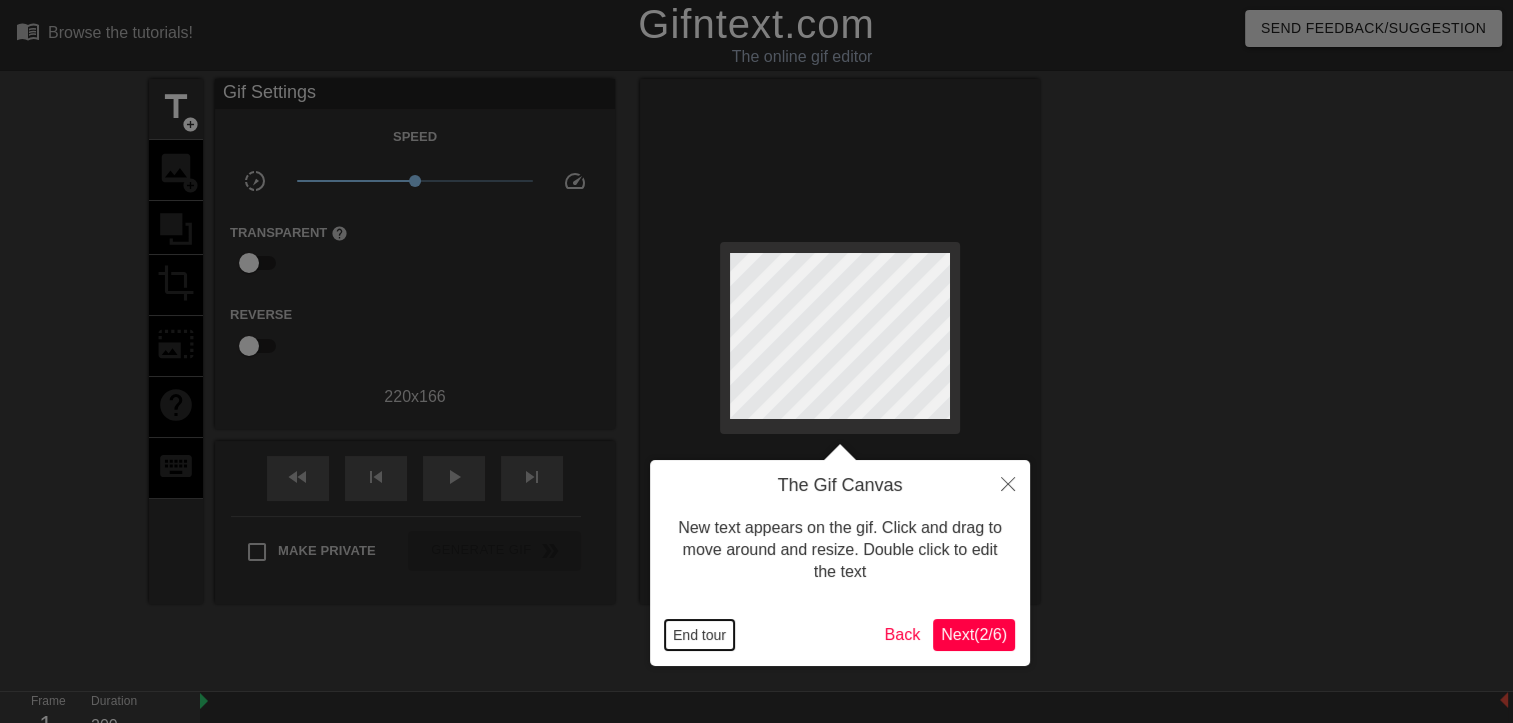 click on "End tour" at bounding box center (699, 635) 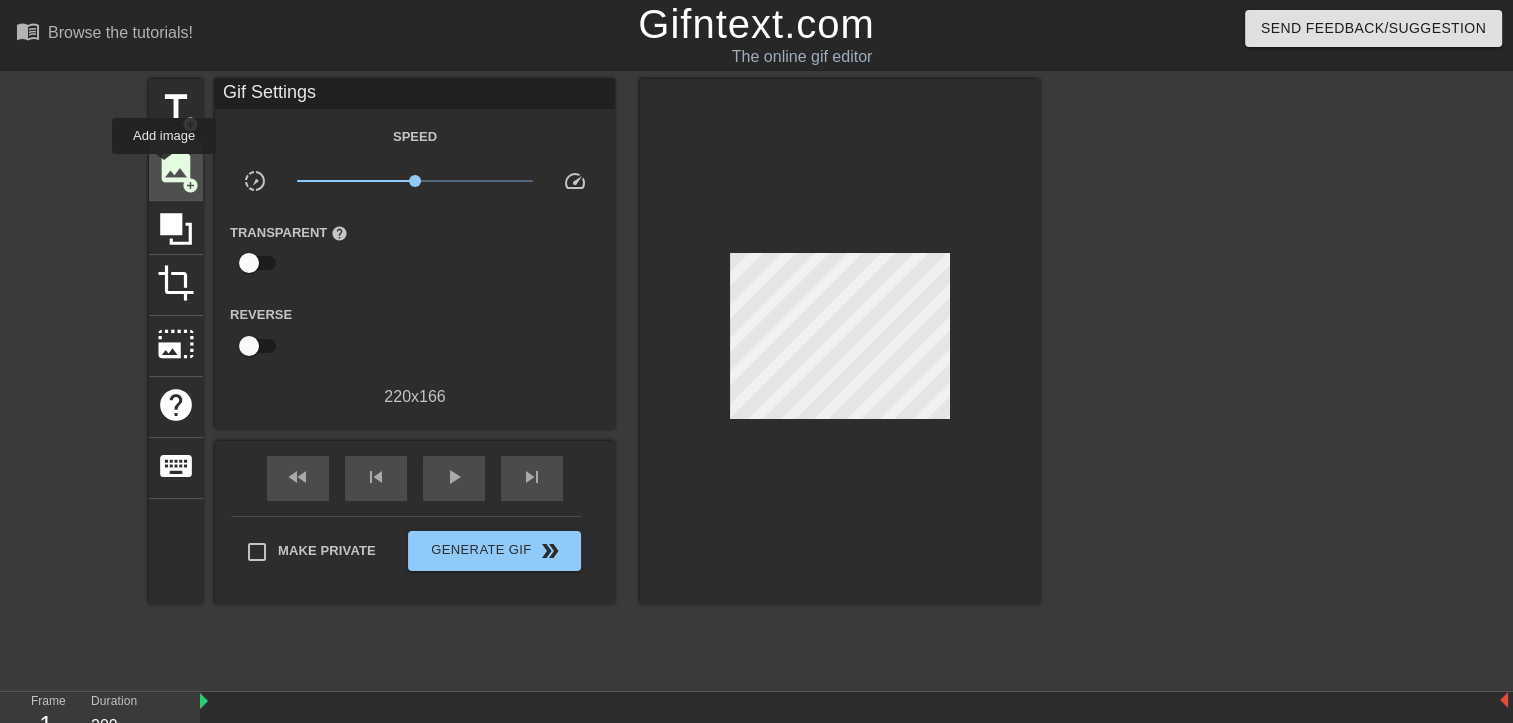 click on "image" at bounding box center [176, 168] 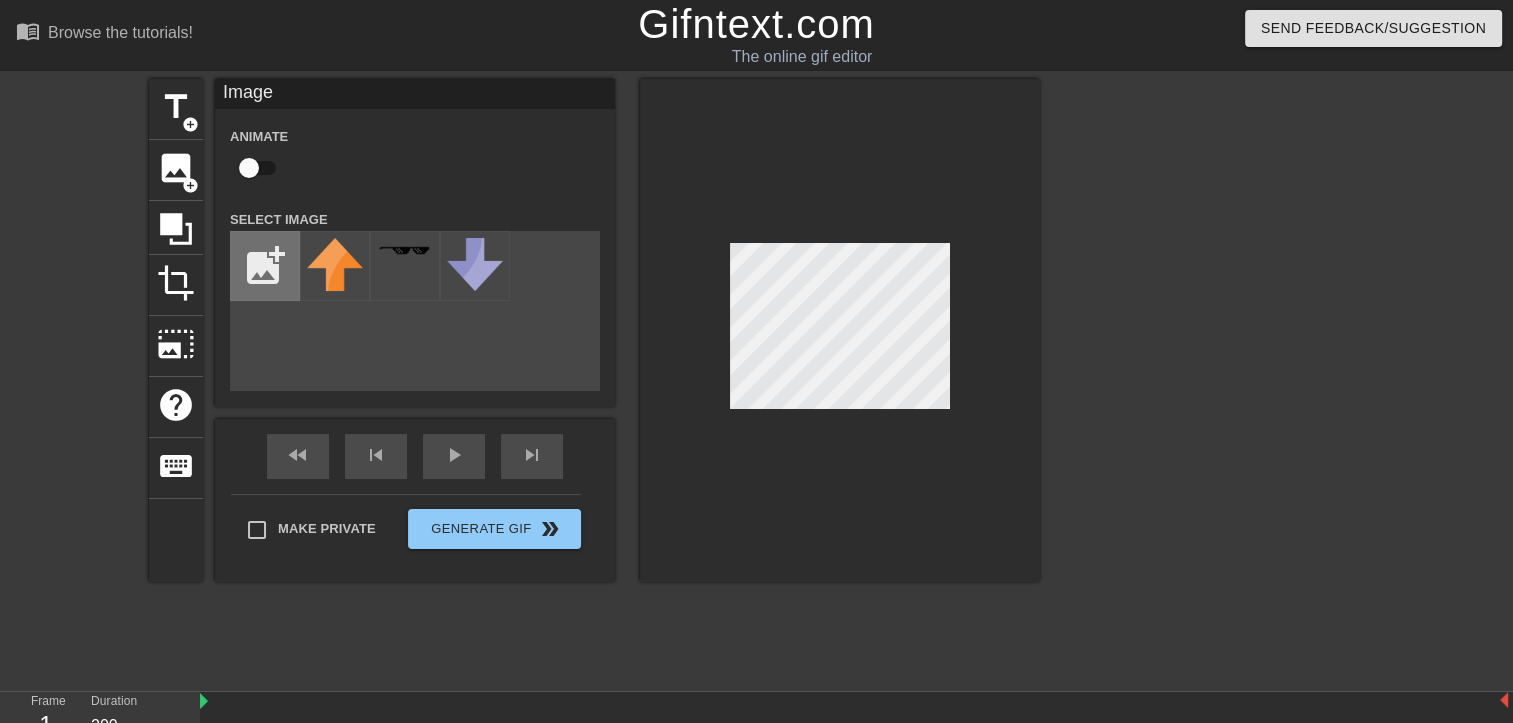 click at bounding box center [265, 266] 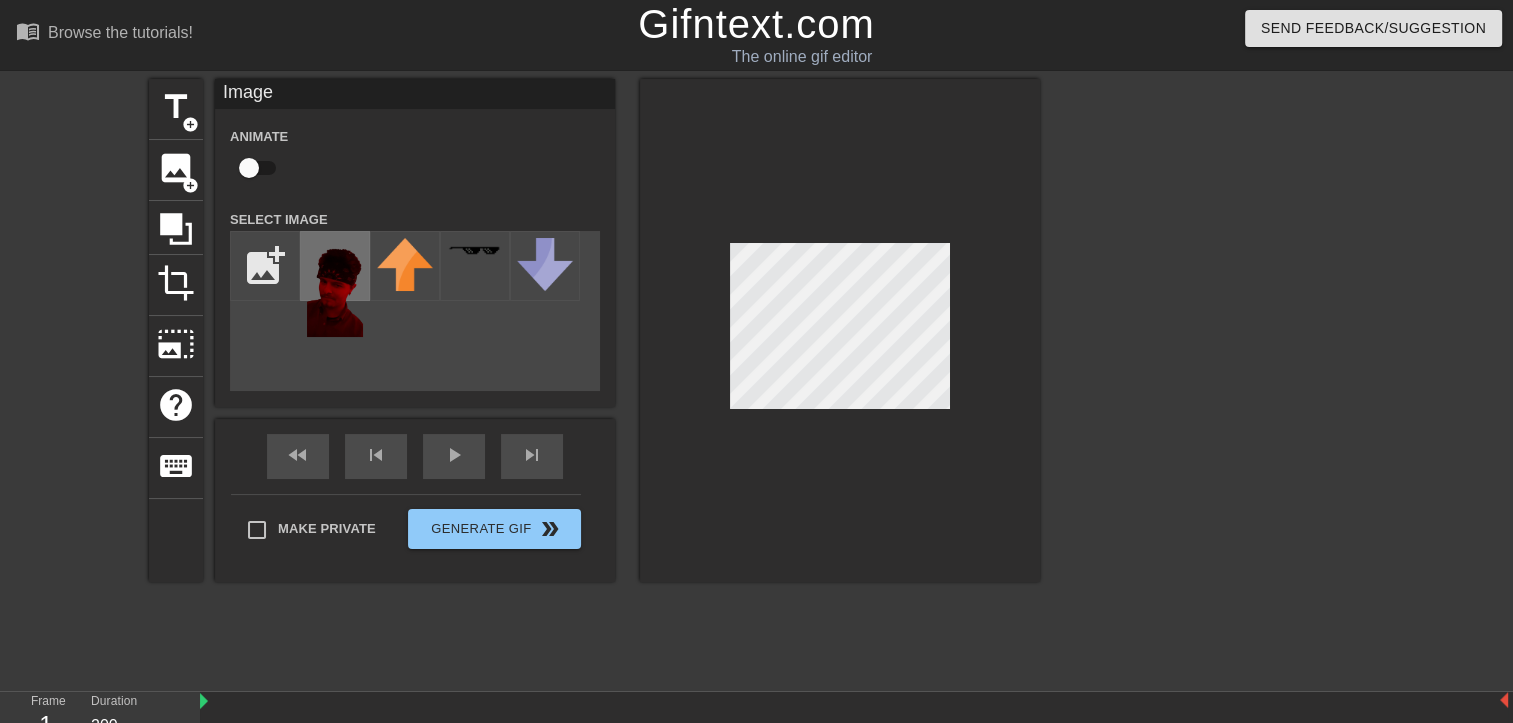 click at bounding box center (335, 287) 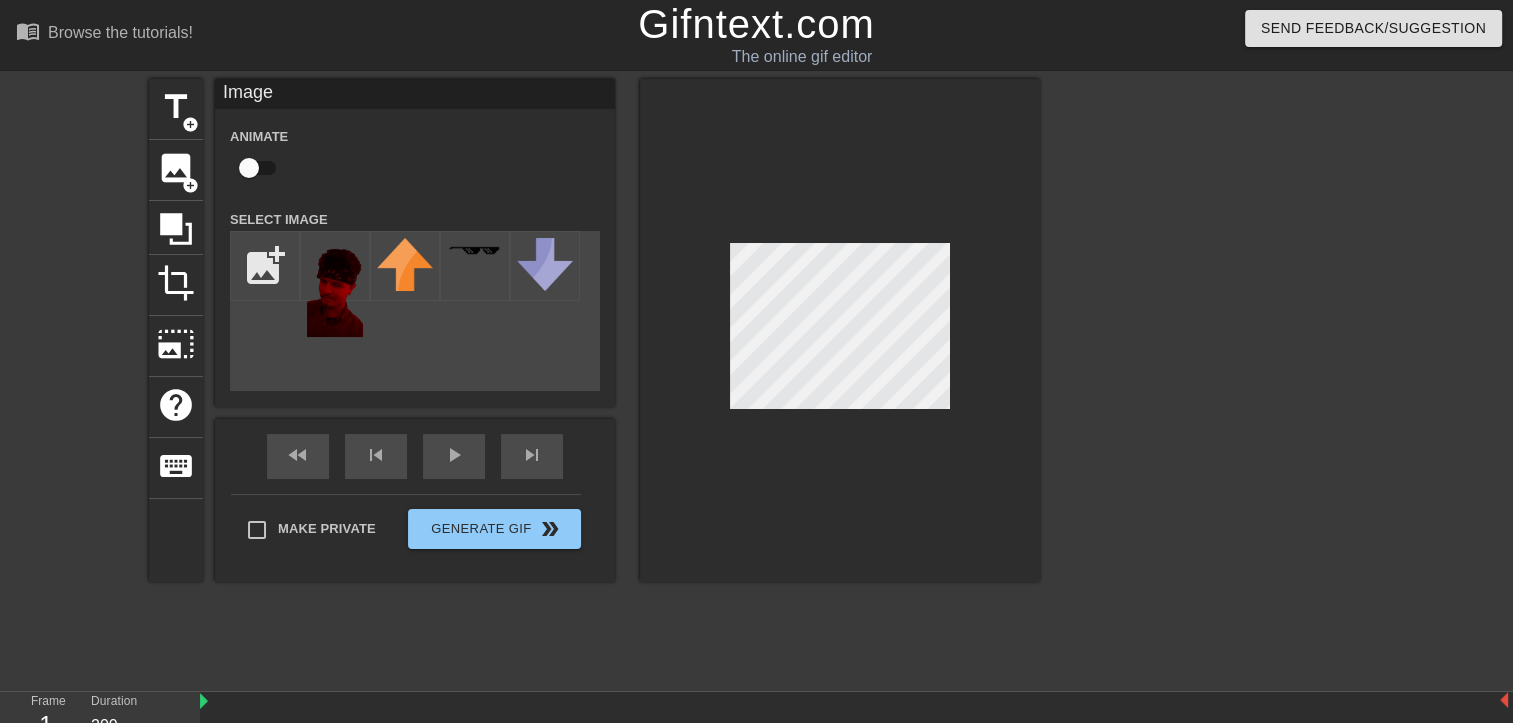 drag, startPoint x: 893, startPoint y: 418, endPoint x: 1187, endPoint y: 284, distance: 323.0975 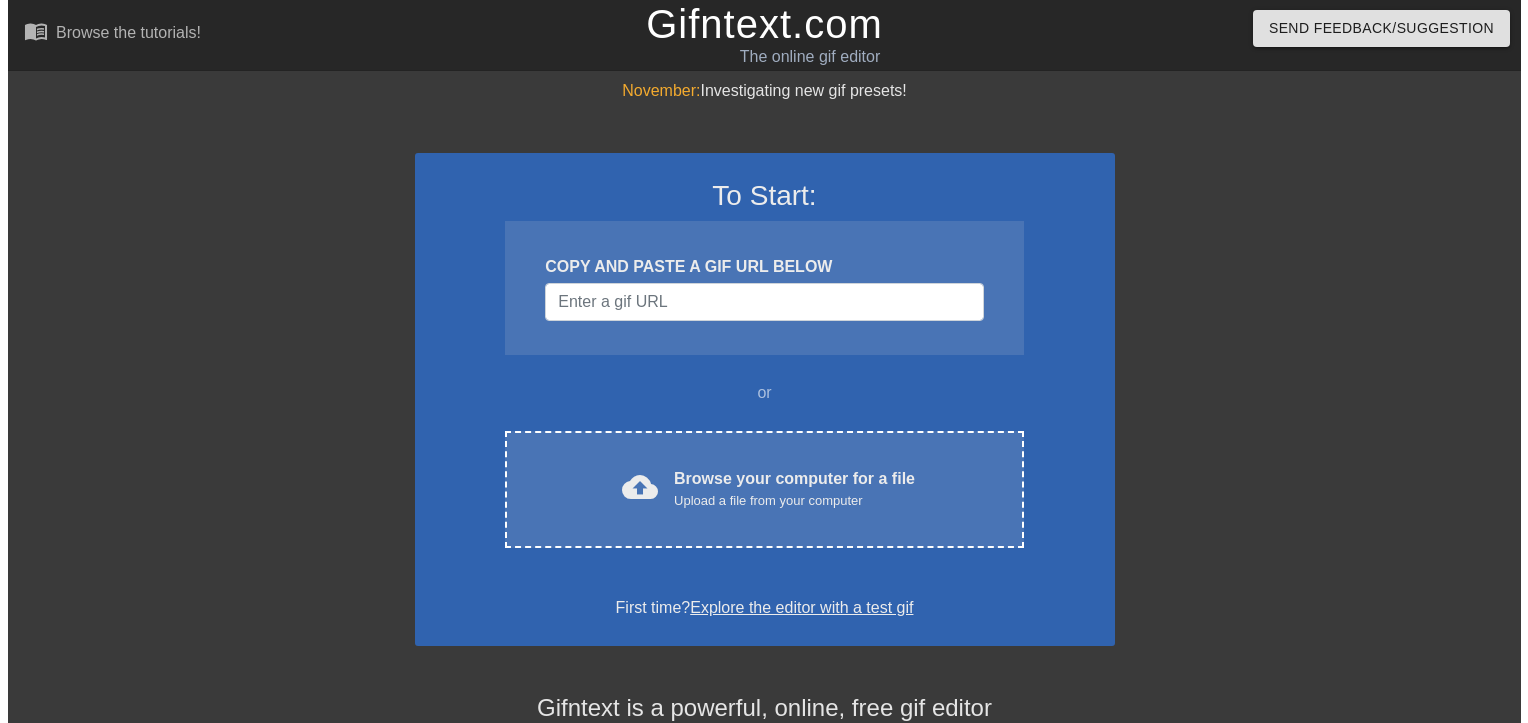 scroll, scrollTop: 0, scrollLeft: 0, axis: both 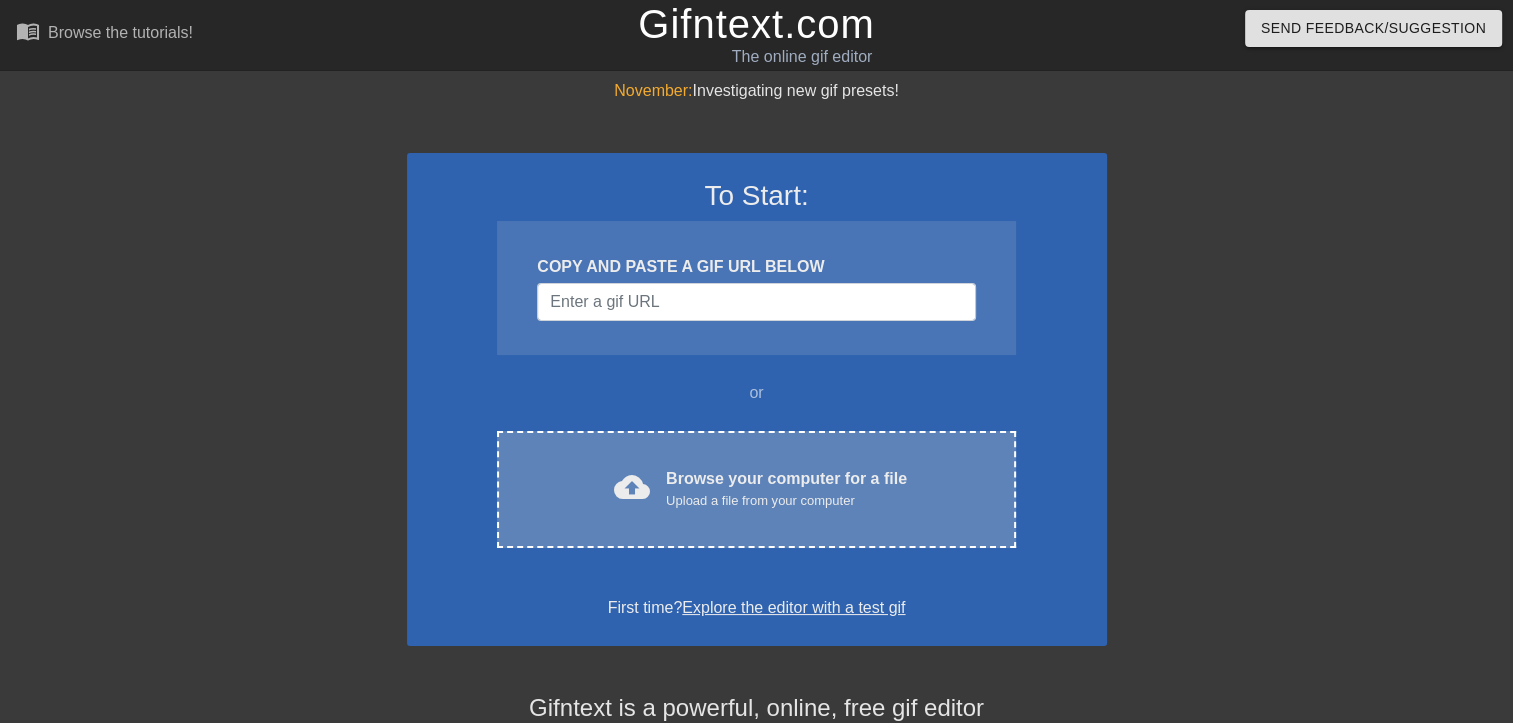 click on "Browse your computer for a file Upload a file from your computer" at bounding box center [786, 489] 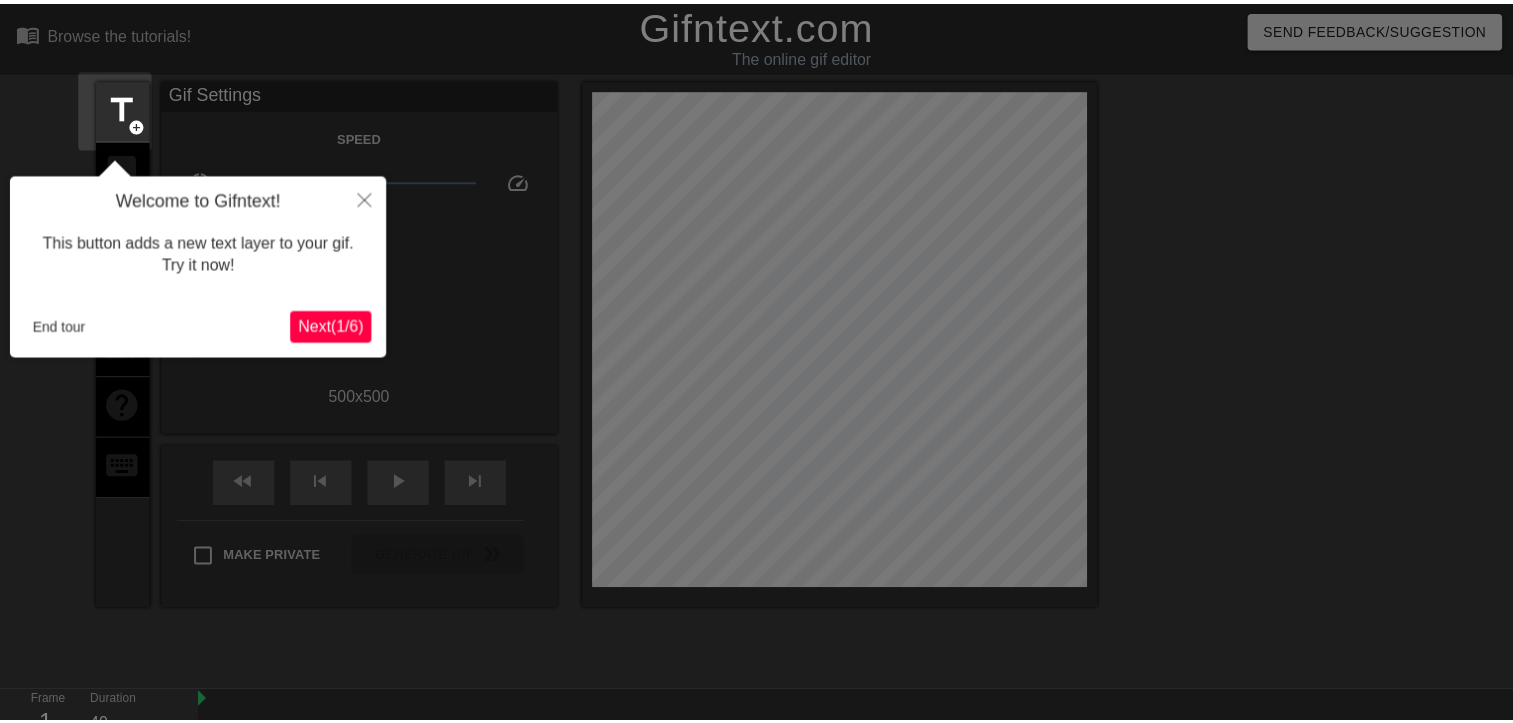 scroll, scrollTop: 48, scrollLeft: 0, axis: vertical 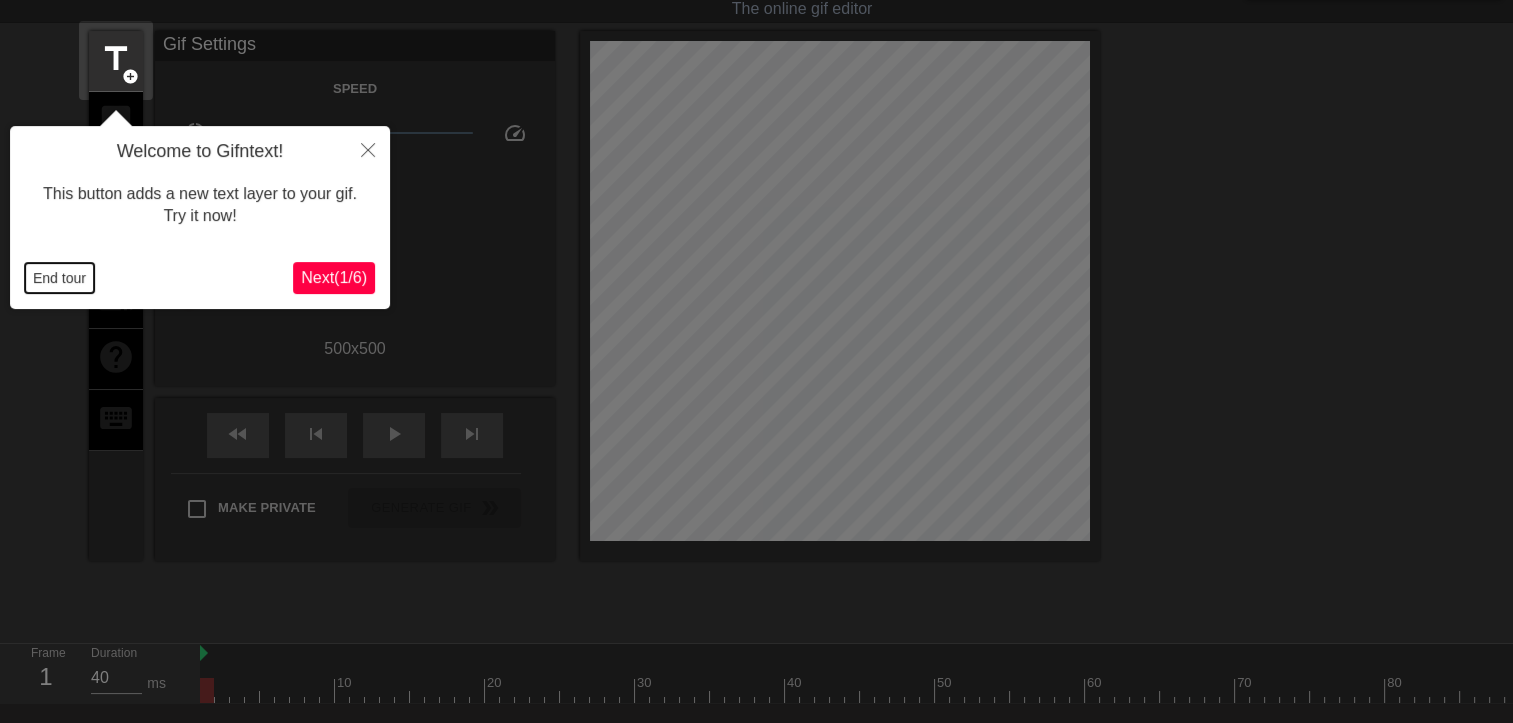 click on "End tour" at bounding box center (59, 278) 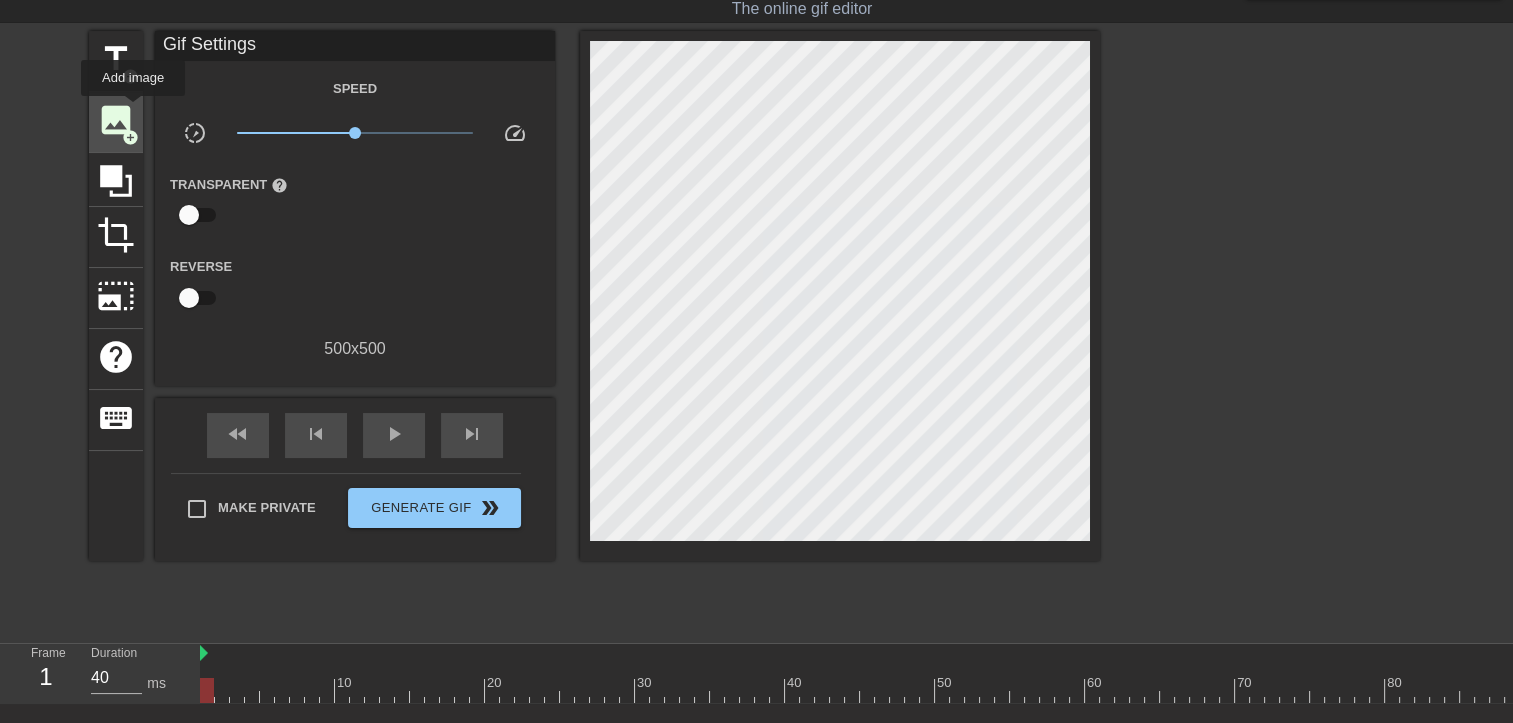 click on "image" at bounding box center [116, 120] 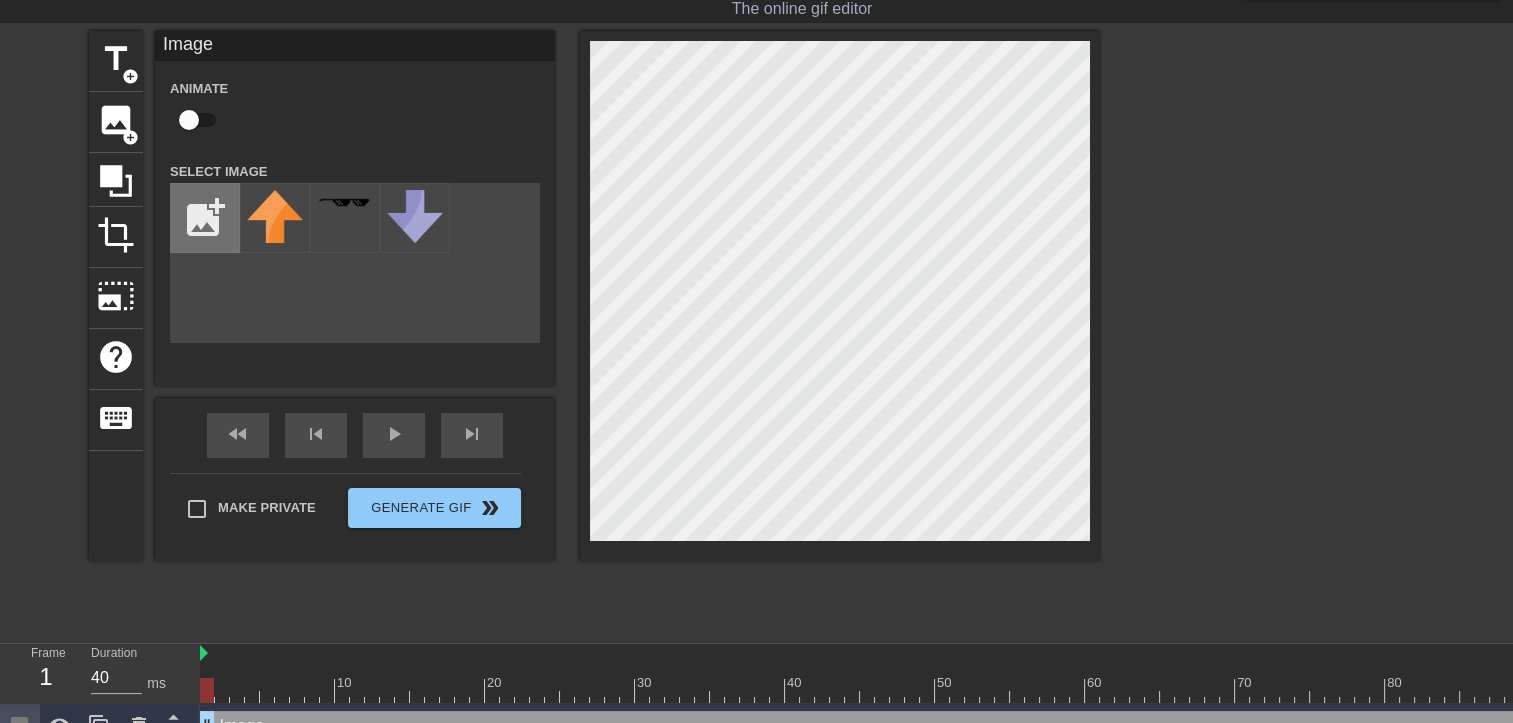 click at bounding box center [205, 218] 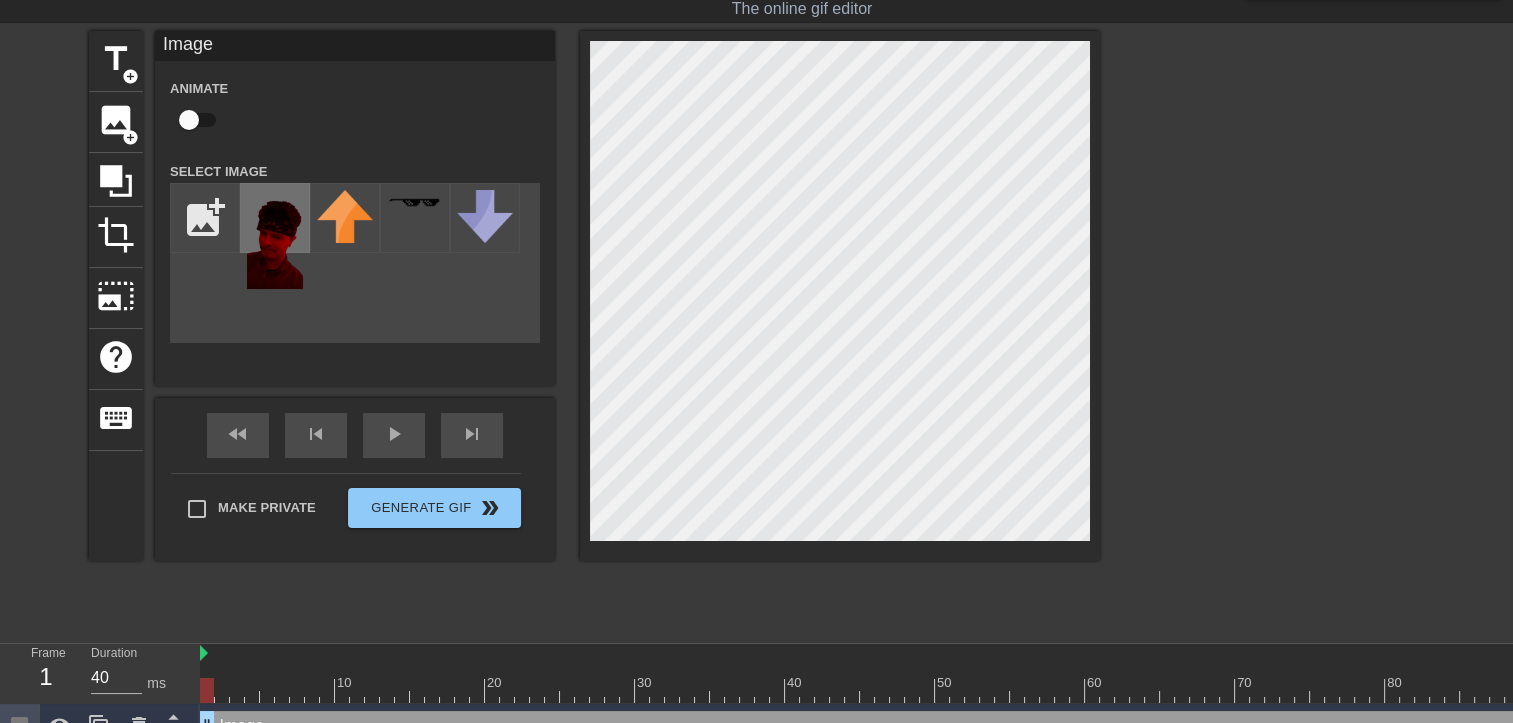click at bounding box center (275, 239) 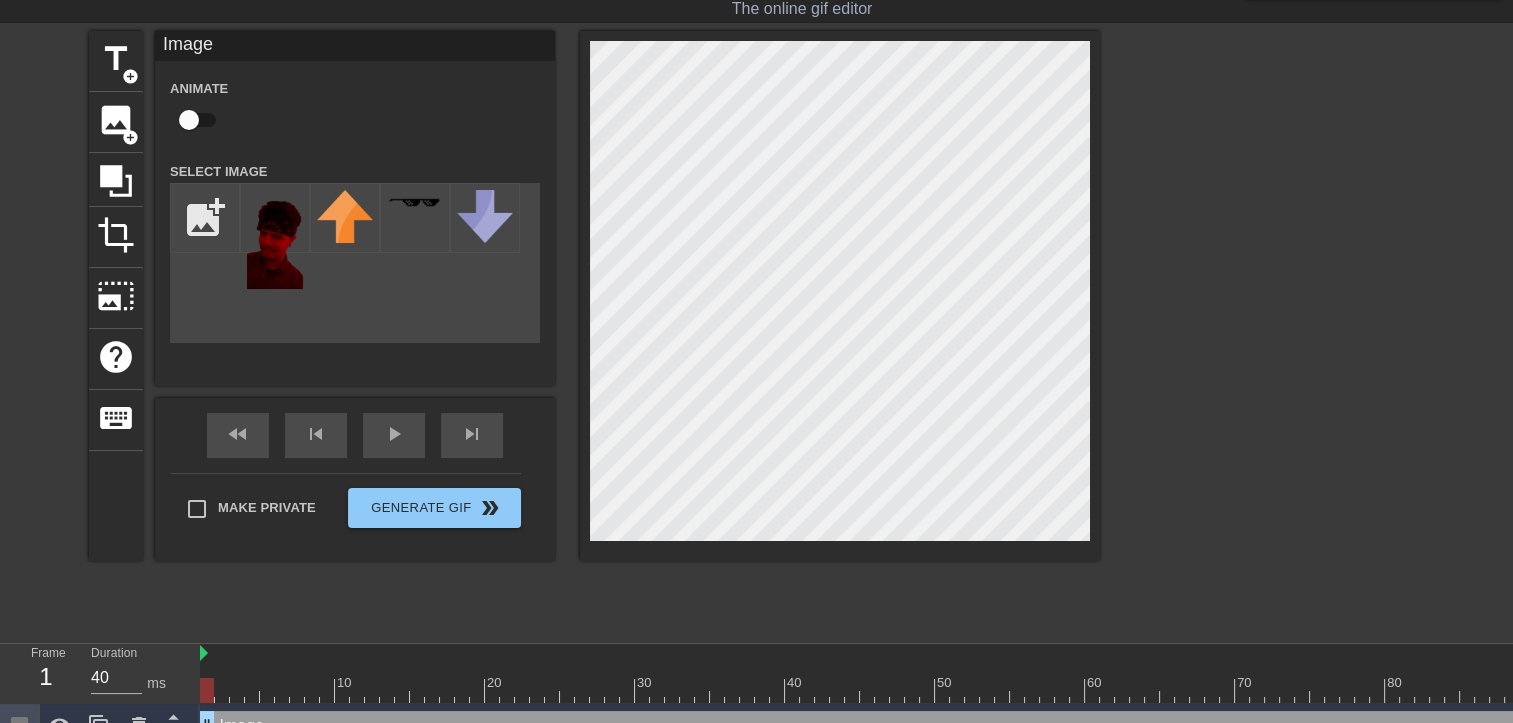 click on "menu_book Browse the tutorials! Gifntext.com The online gif editor Send Feedback/Suggestion title add_circle image add_circle crop photo_size_select_large help keyboard Image Animate Select Image add_photo_alternate fast_rewind skip_previous play_arrow skip_next Make Private Generate Gif double_arrow     Frame 1 Duration 40 ms                                       10                                         20                                         30                                         40                                         50                                         60                                         70                                         80                                         90                                         100" at bounding box center [756, 350] 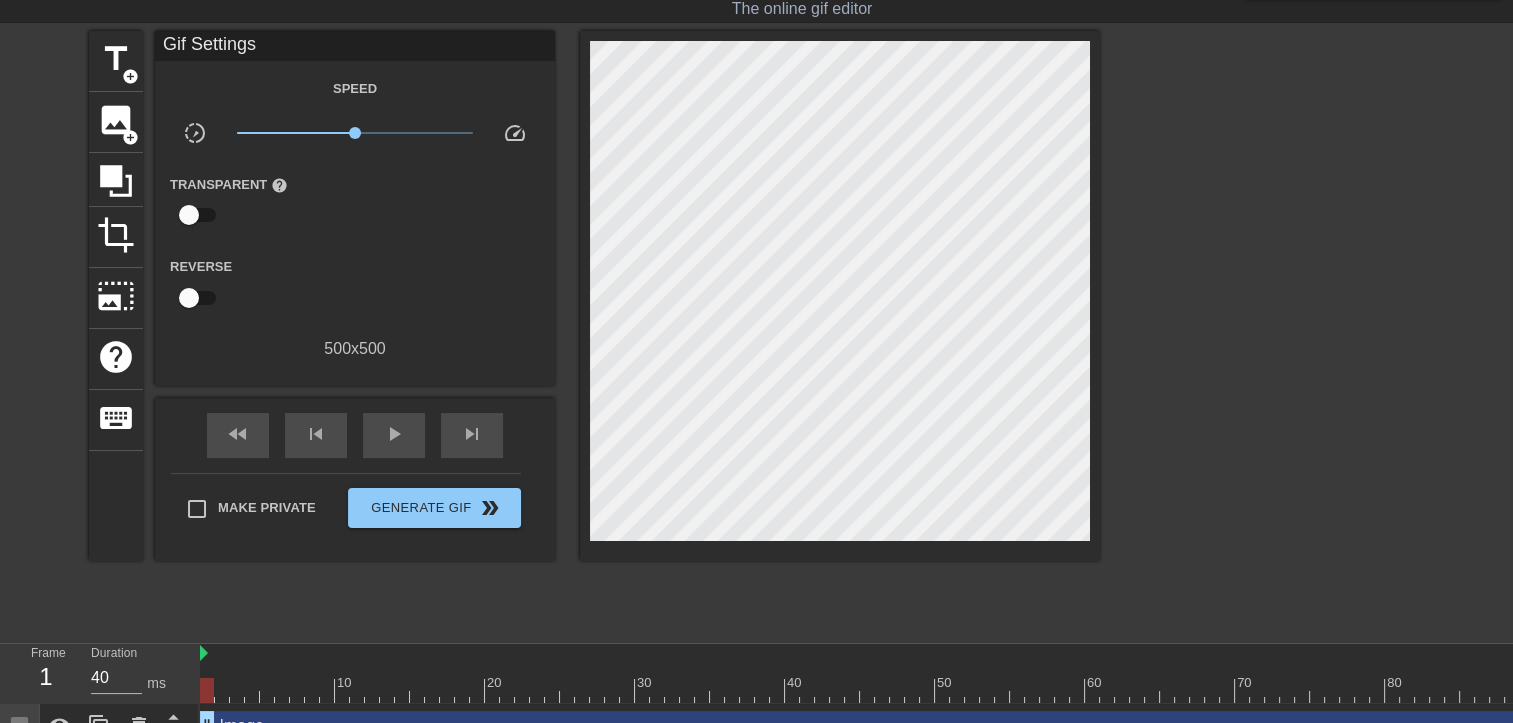 click at bounding box center (1274, 331) 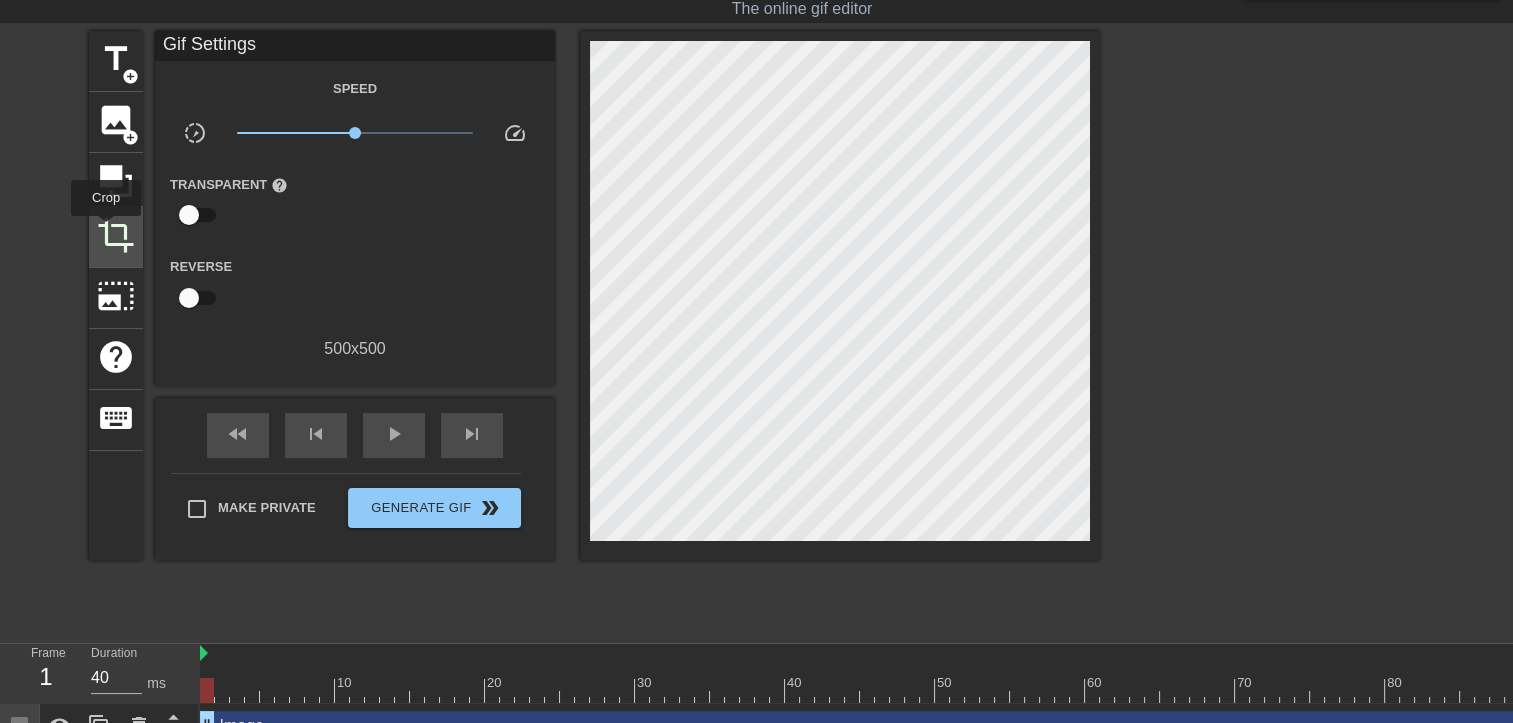 click on "crop" at bounding box center (116, 235) 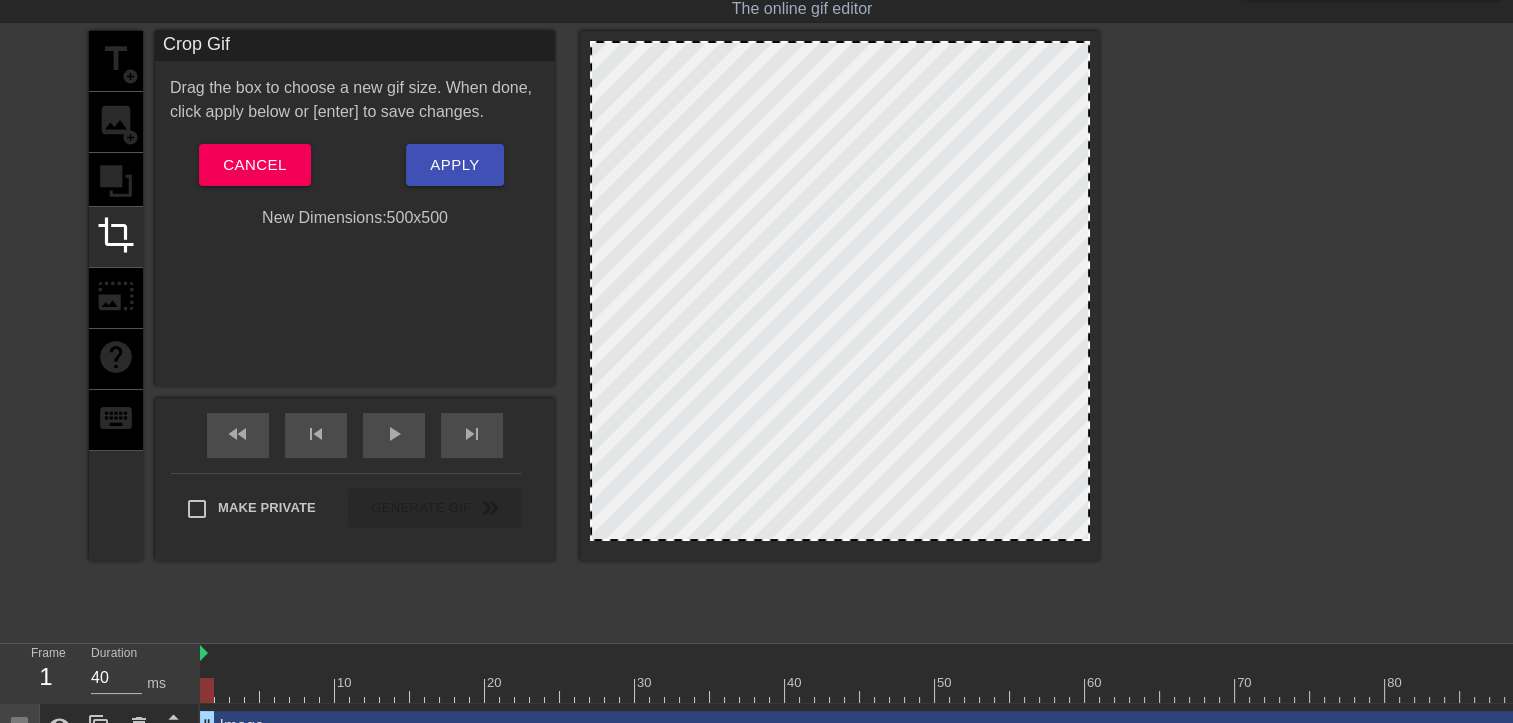drag, startPoint x: 587, startPoint y: 300, endPoint x: 615, endPoint y: 306, distance: 28.635643 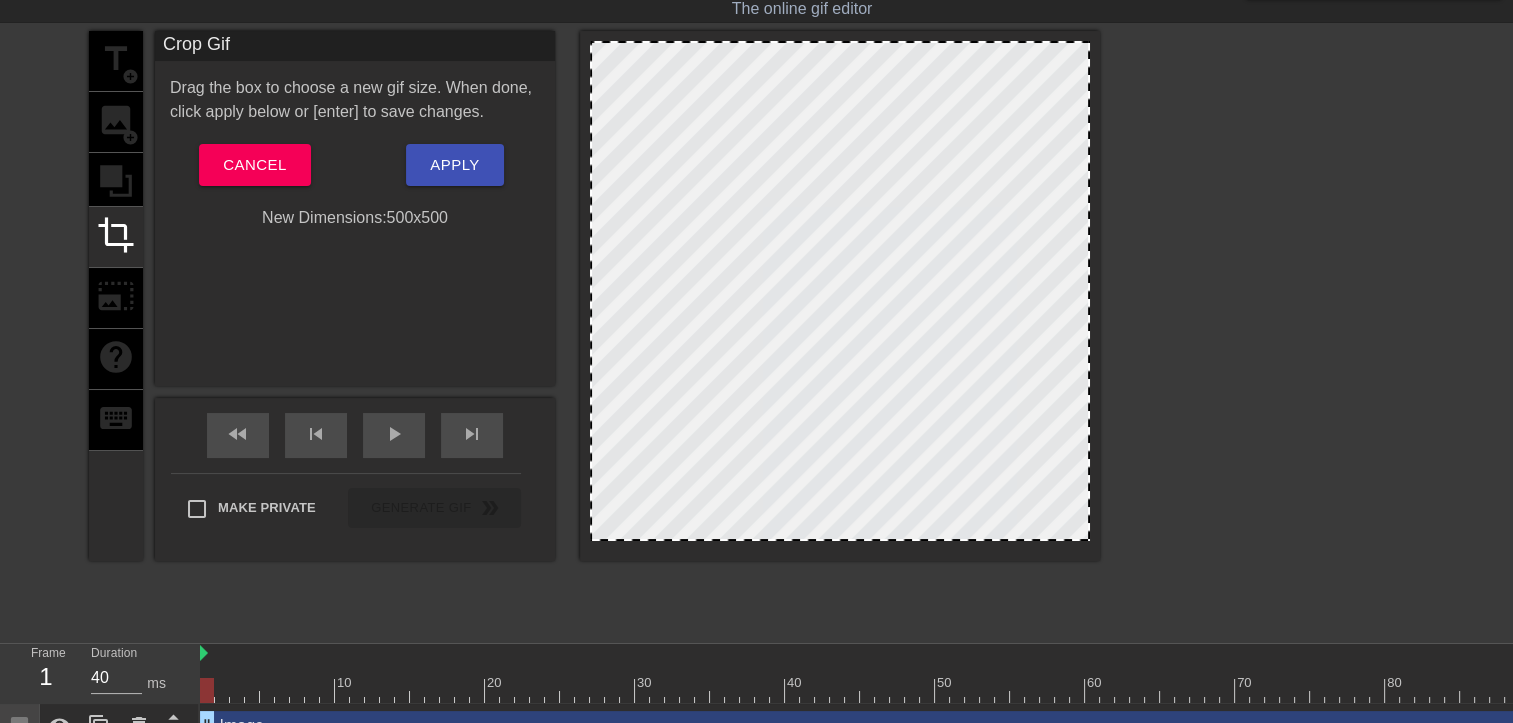 click at bounding box center (840, 296) 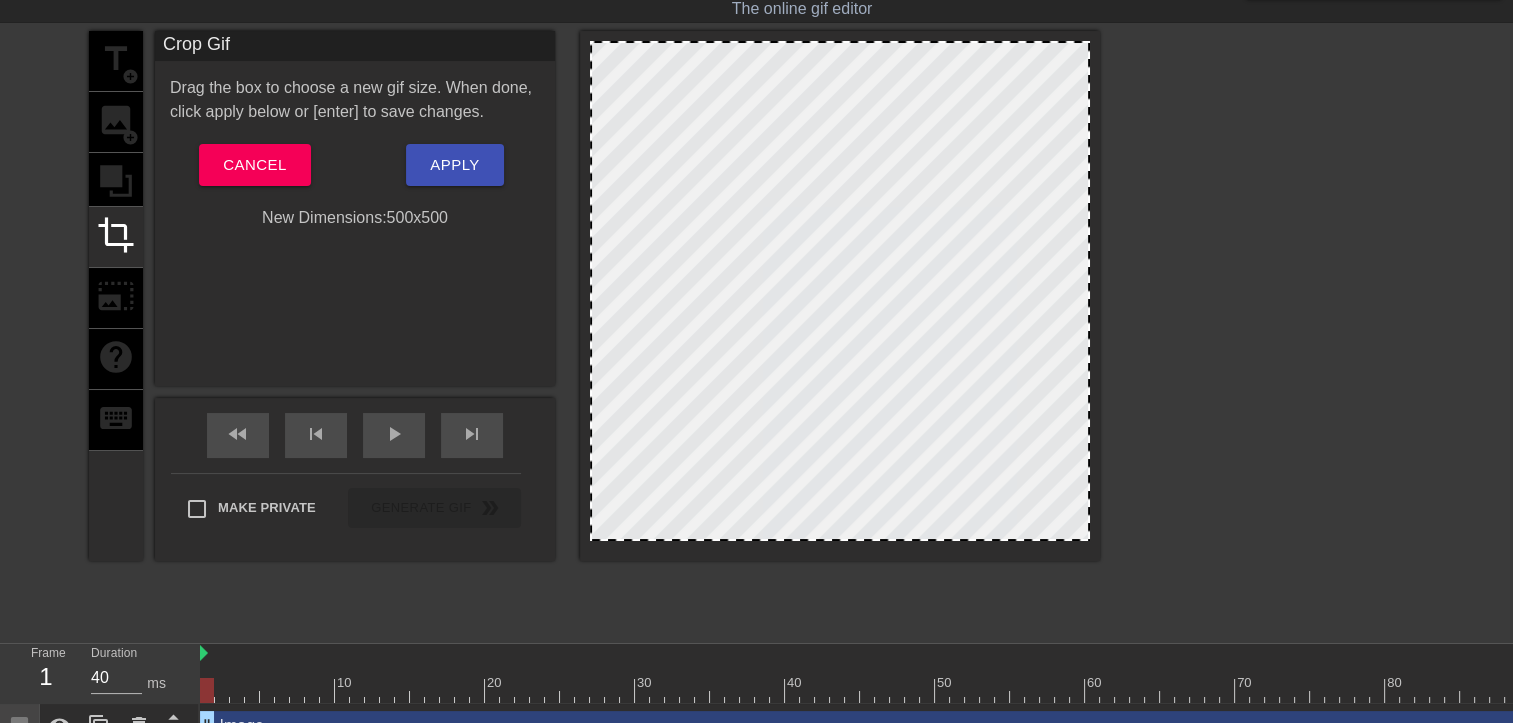 drag, startPoint x: 615, startPoint y: 306, endPoint x: 647, endPoint y: 306, distance: 32 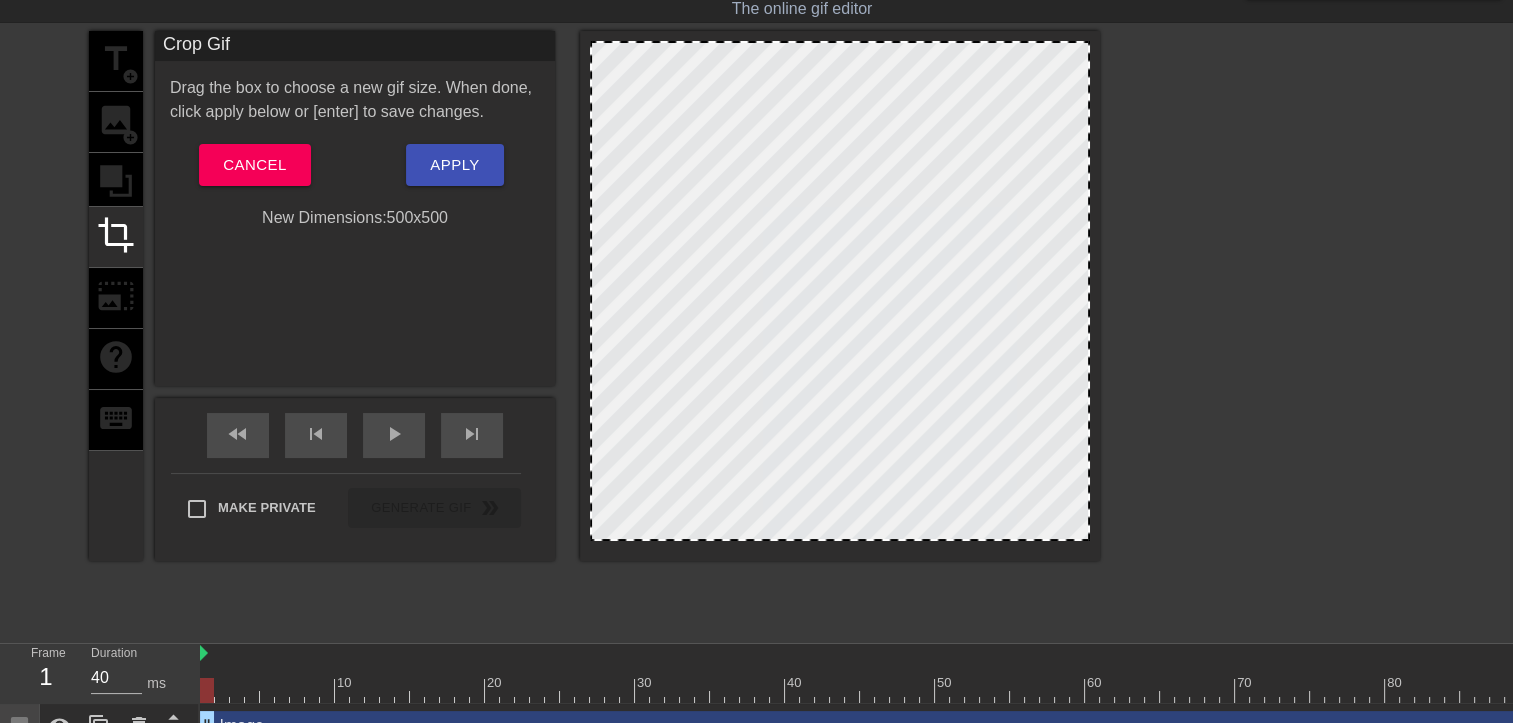 click at bounding box center (840, 291) 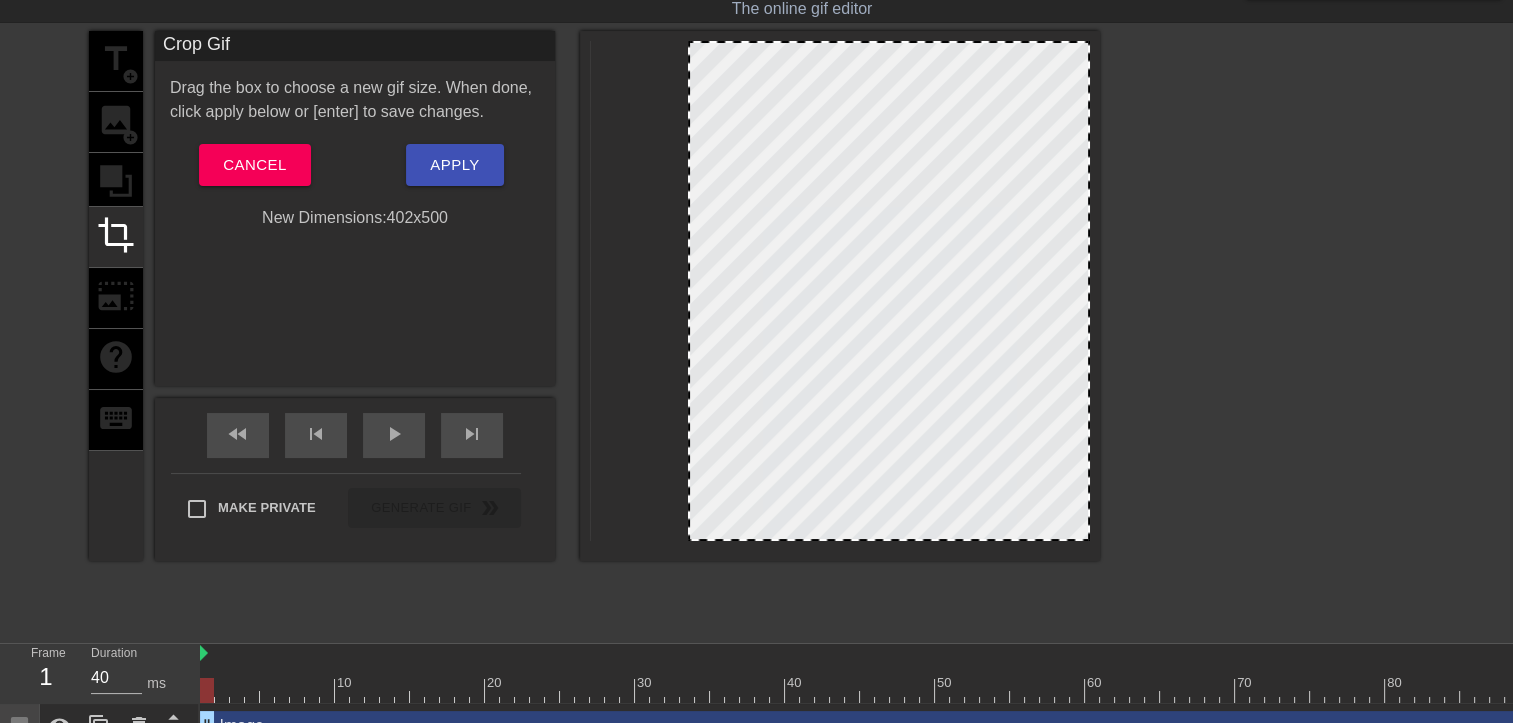 drag, startPoint x: 596, startPoint y: 420, endPoint x: 694, endPoint y: 413, distance: 98.24968 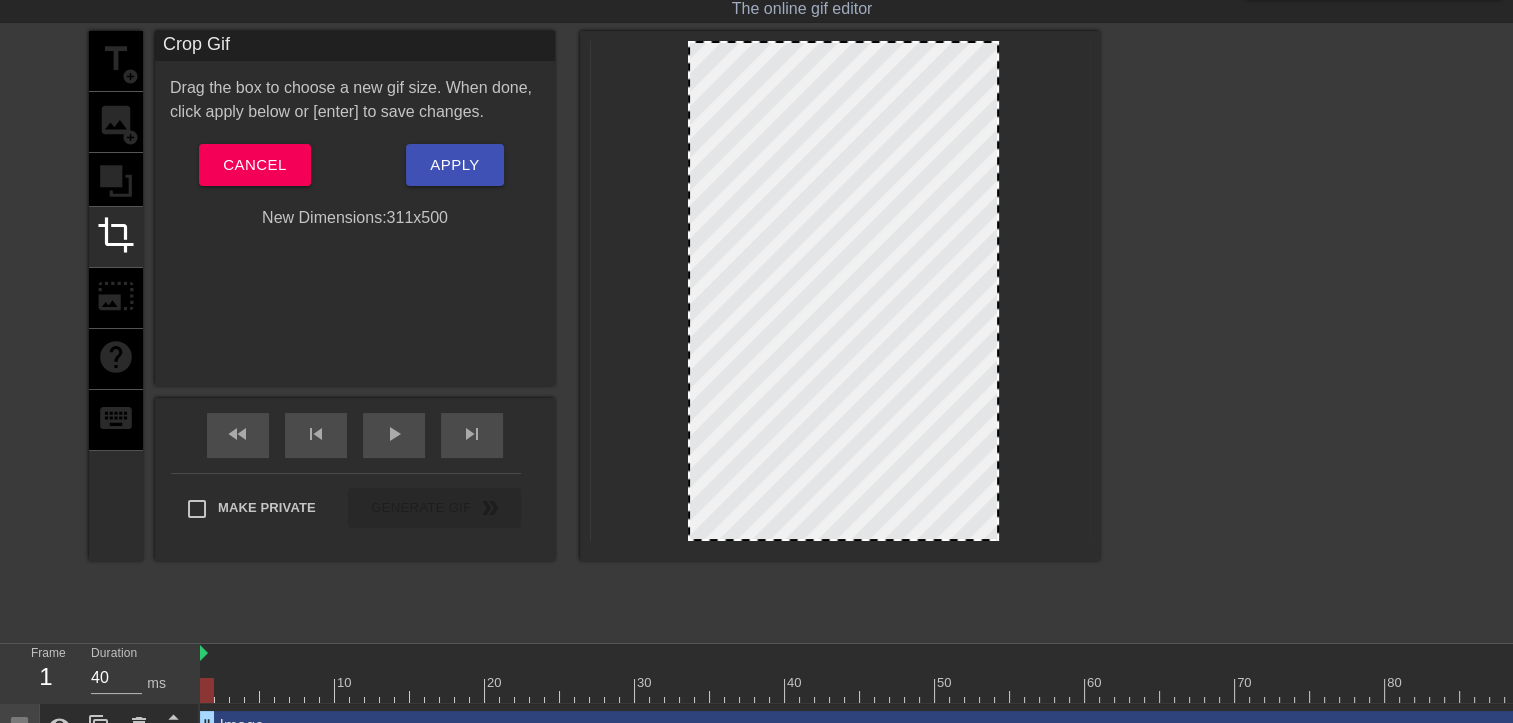 drag, startPoint x: 1087, startPoint y: 307, endPoint x: 996, endPoint y: 322, distance: 92.22798 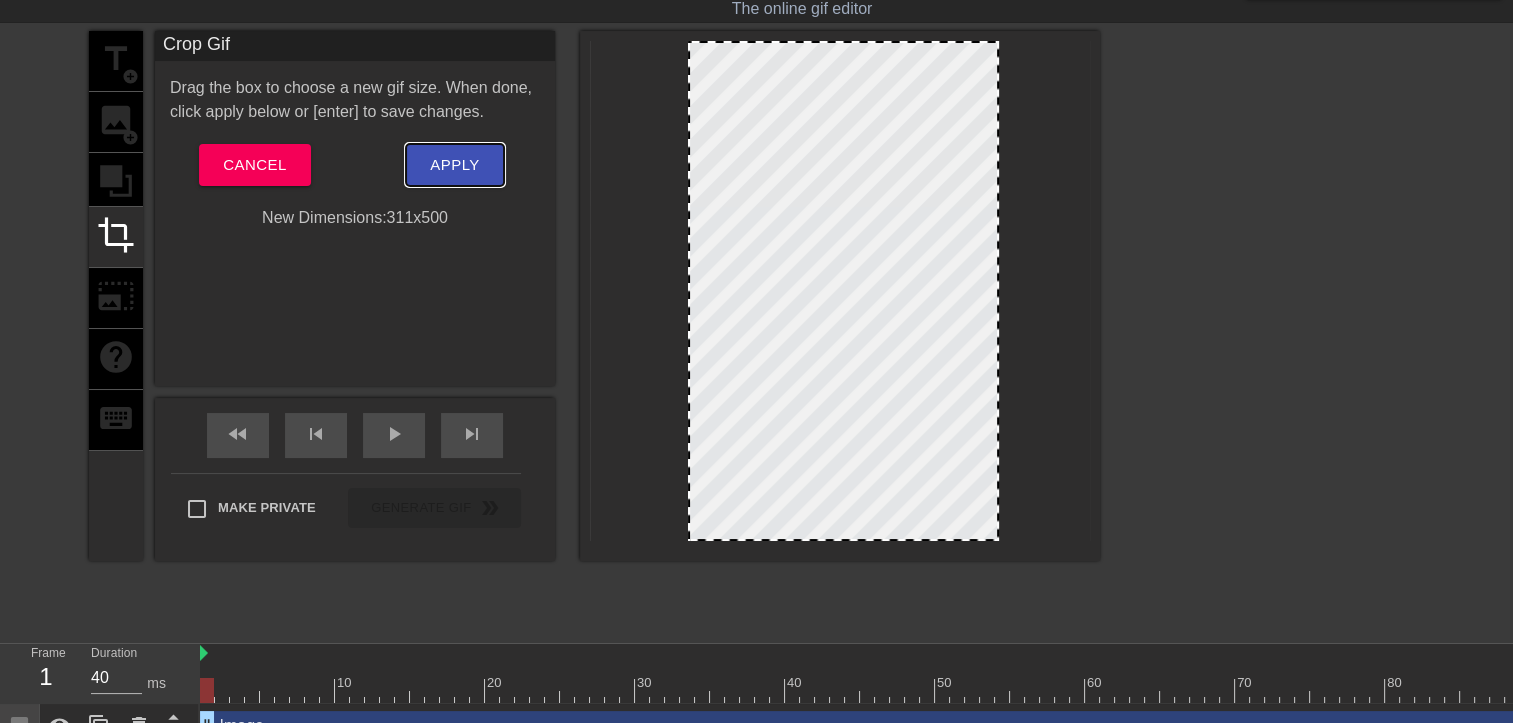 click on "Apply" at bounding box center [454, 165] 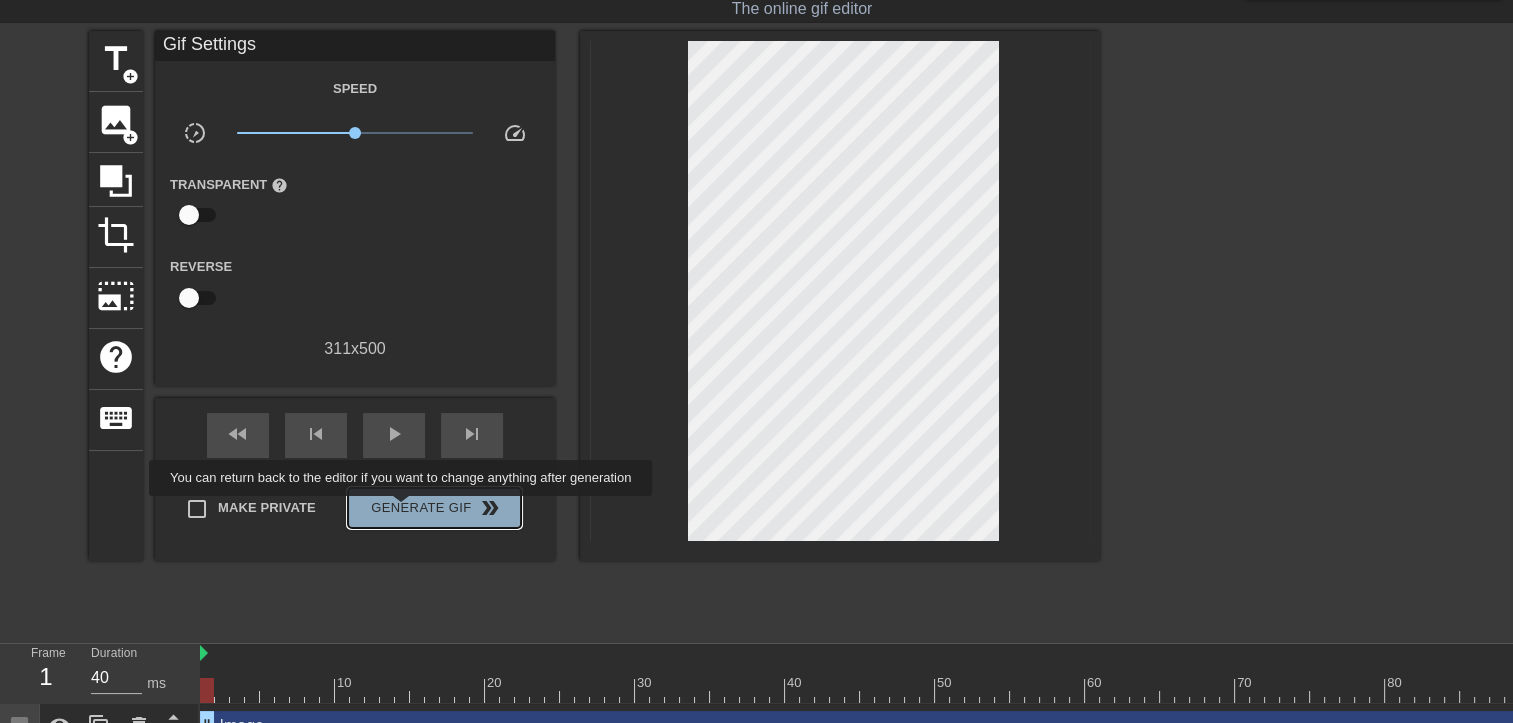 click on "Generate Gif double_arrow" at bounding box center (434, 508) 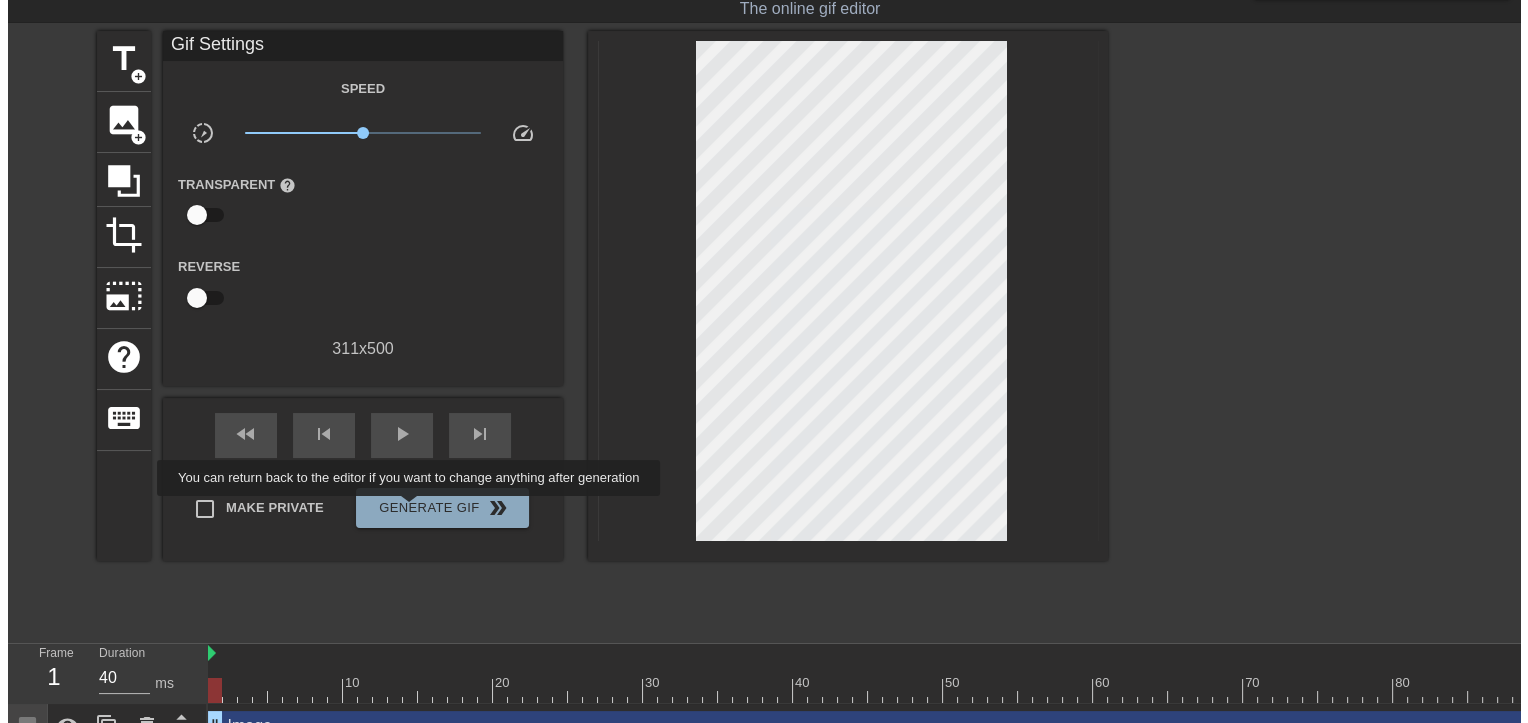 scroll, scrollTop: 0, scrollLeft: 0, axis: both 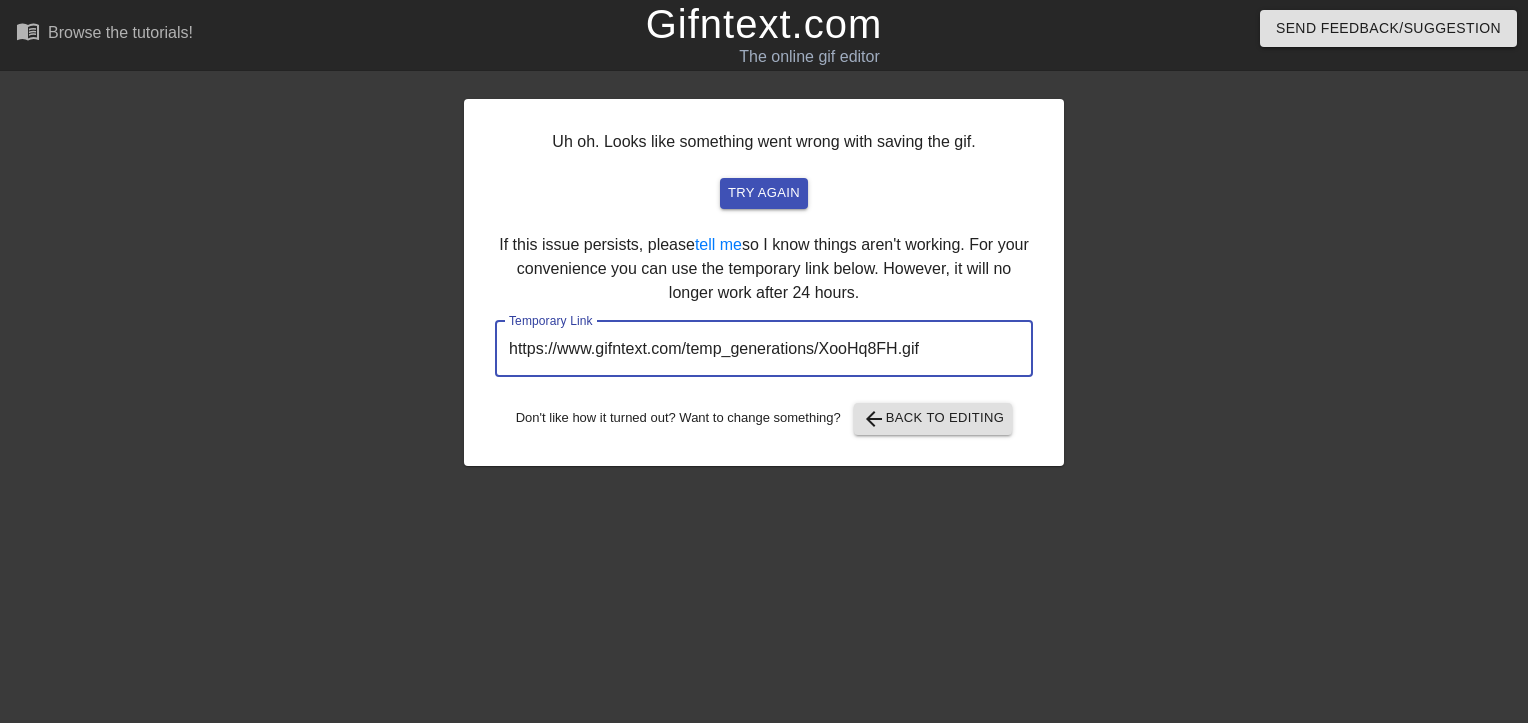 click on "https://www.gifntext.com/temp_generations/XooHq8FH.gif" at bounding box center [764, 349] 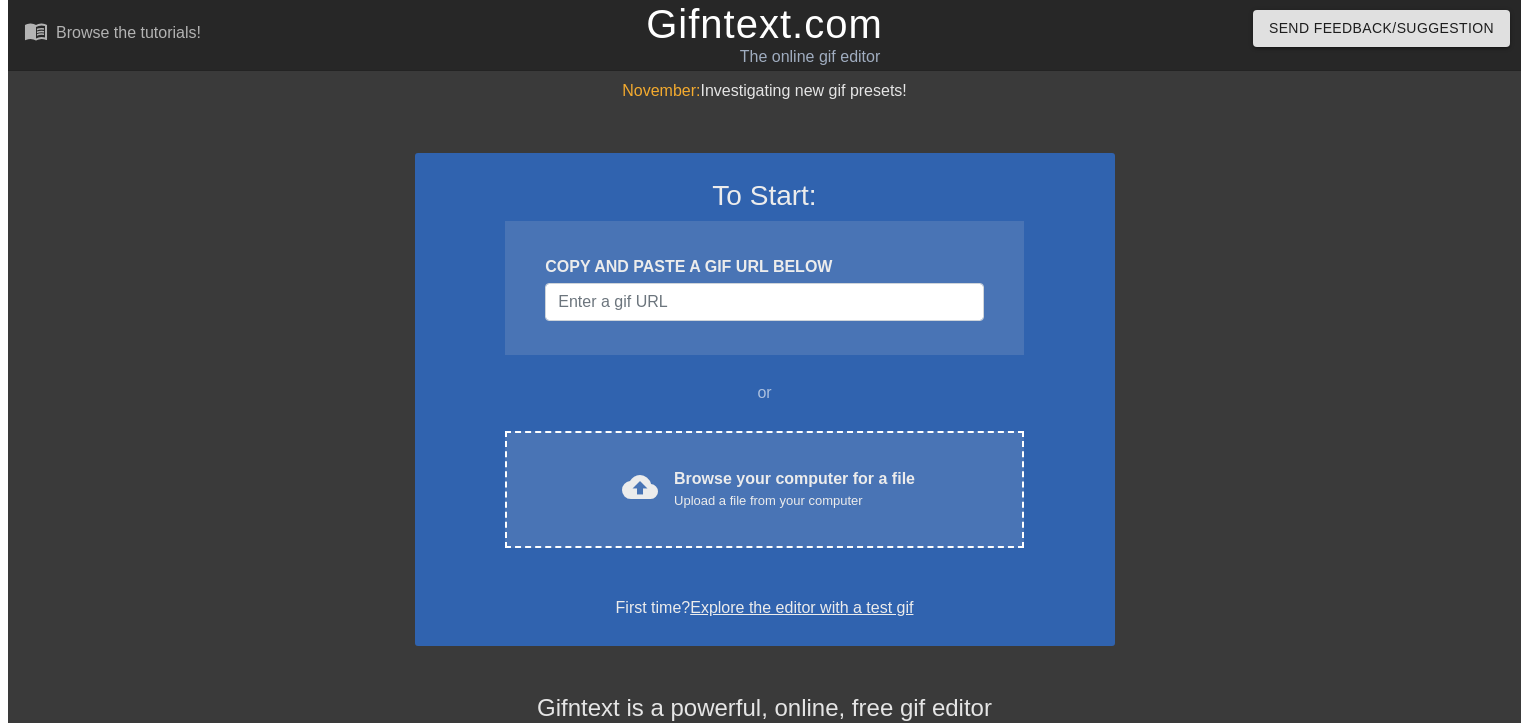 scroll, scrollTop: 0, scrollLeft: 0, axis: both 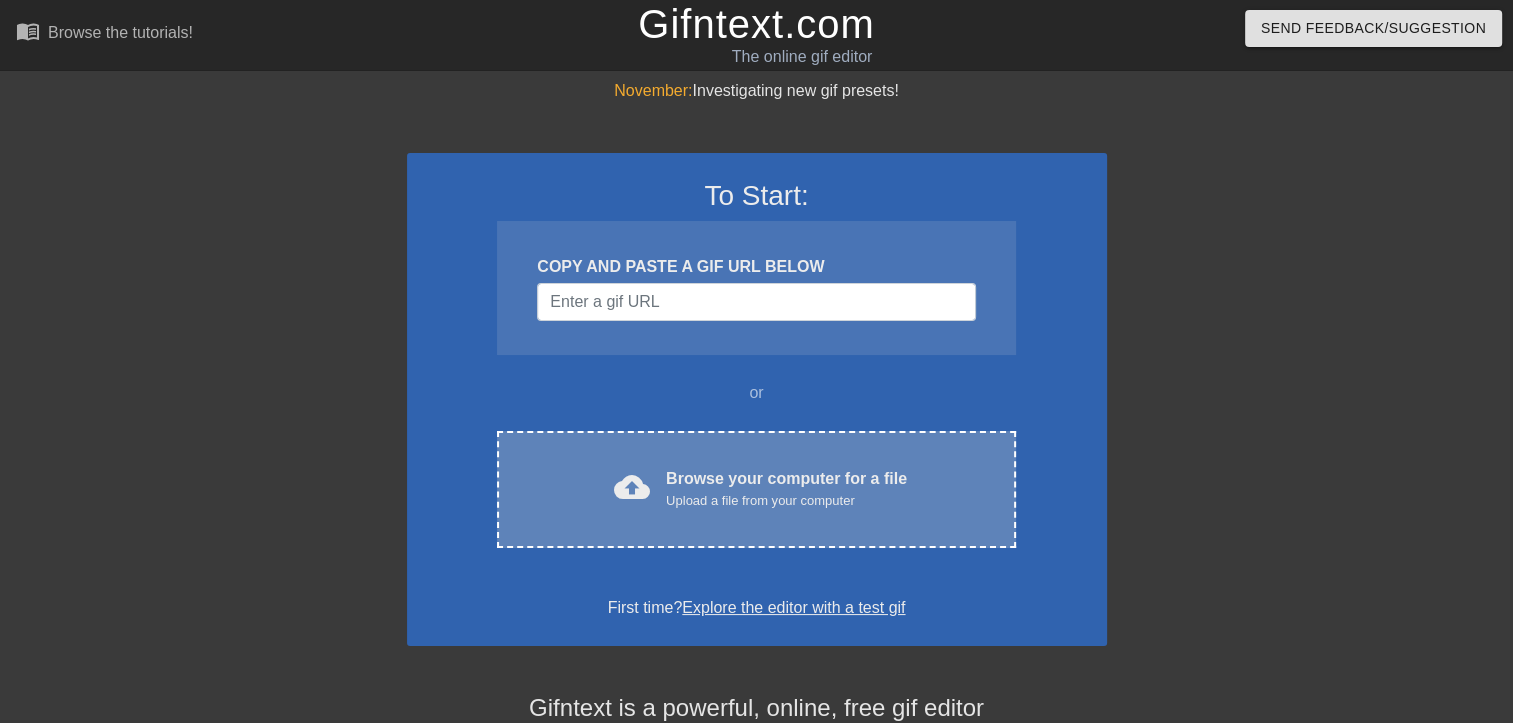 click on "Browse your computer for a file Upload a file from your computer" at bounding box center [786, 489] 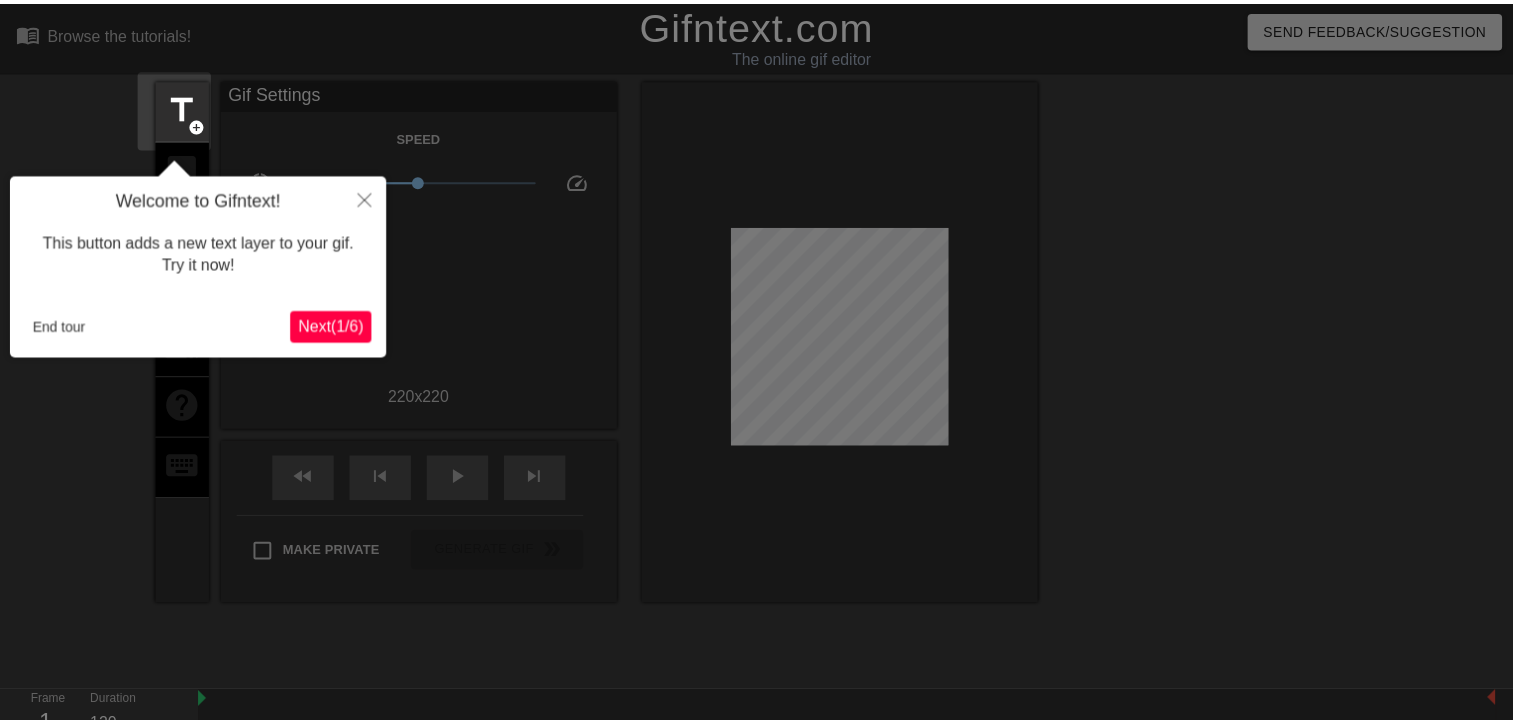 scroll, scrollTop: 48, scrollLeft: 0, axis: vertical 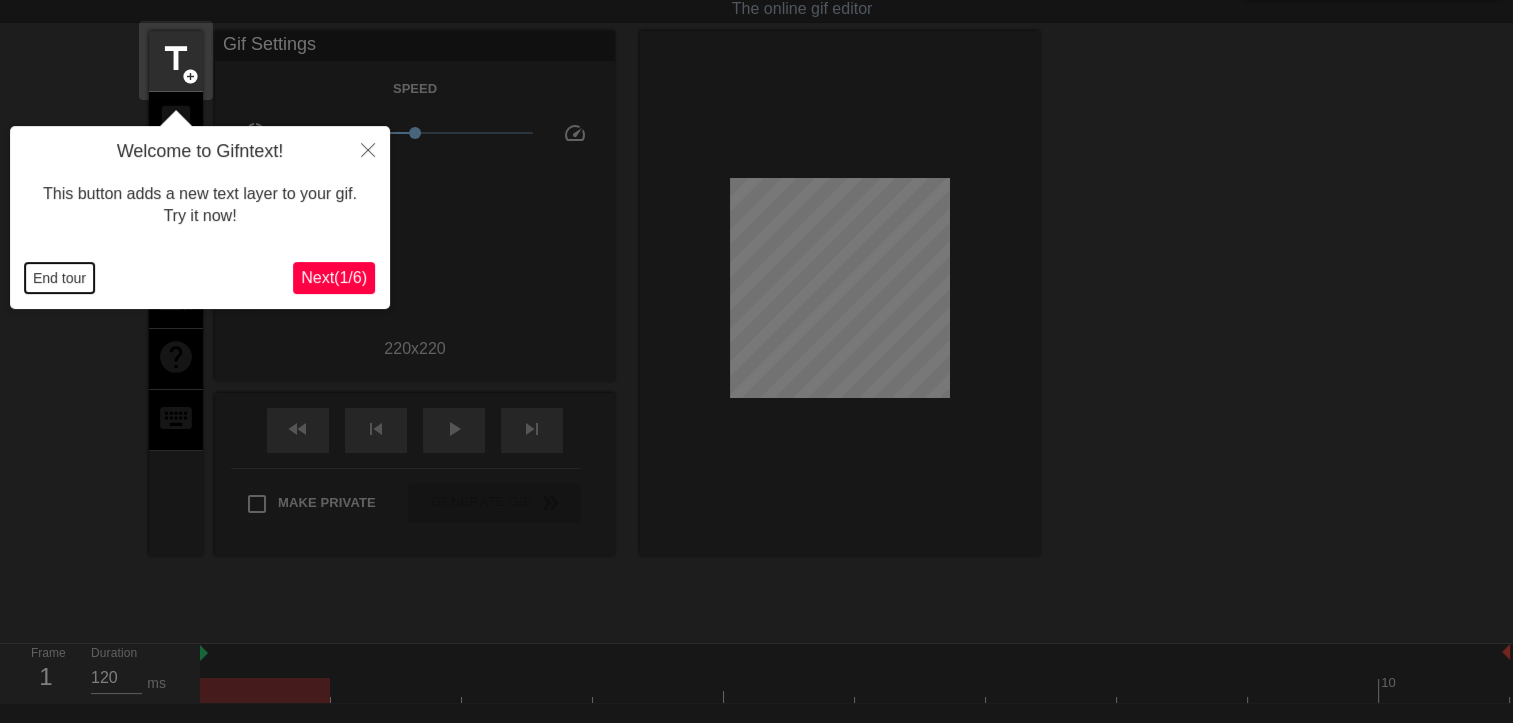 click on "End tour" at bounding box center [59, 278] 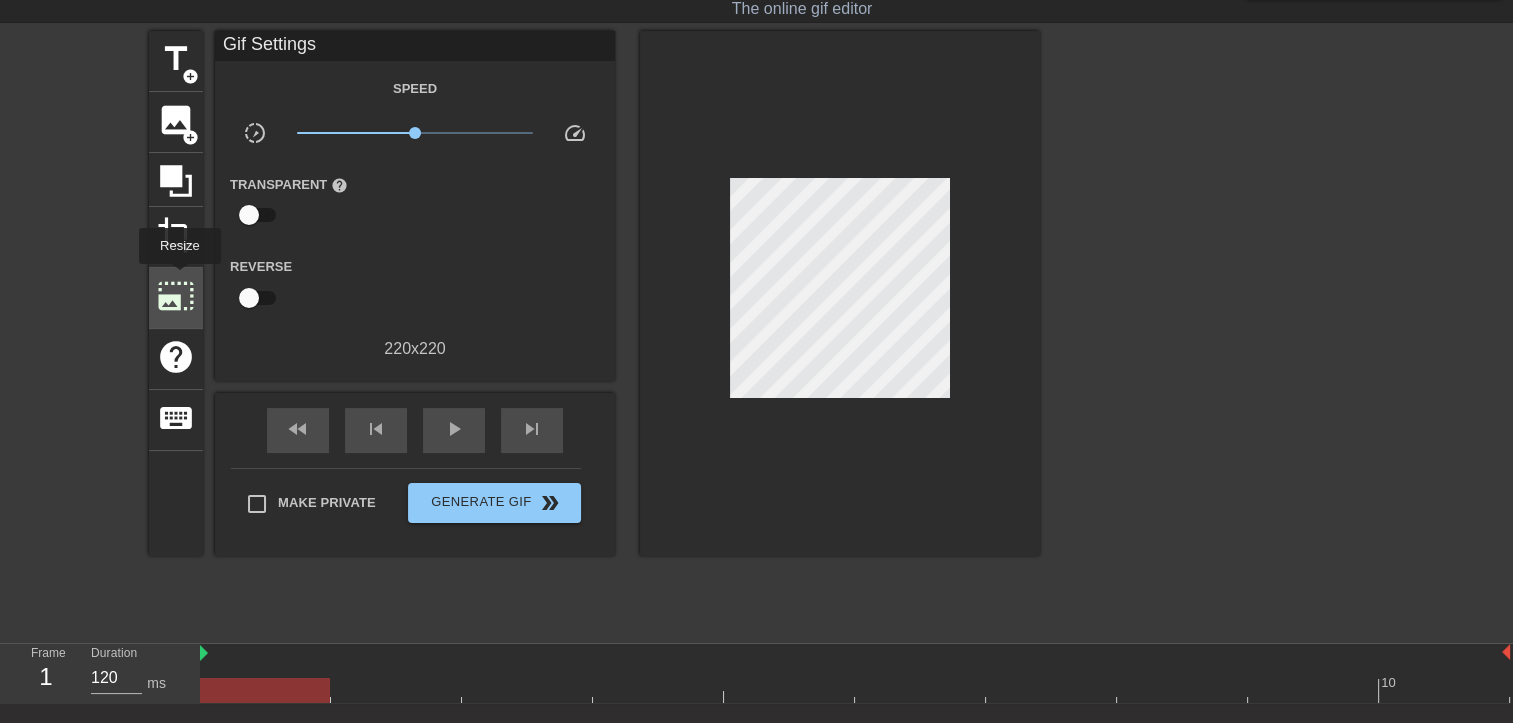 click on "photo_size_select_large" at bounding box center [176, 296] 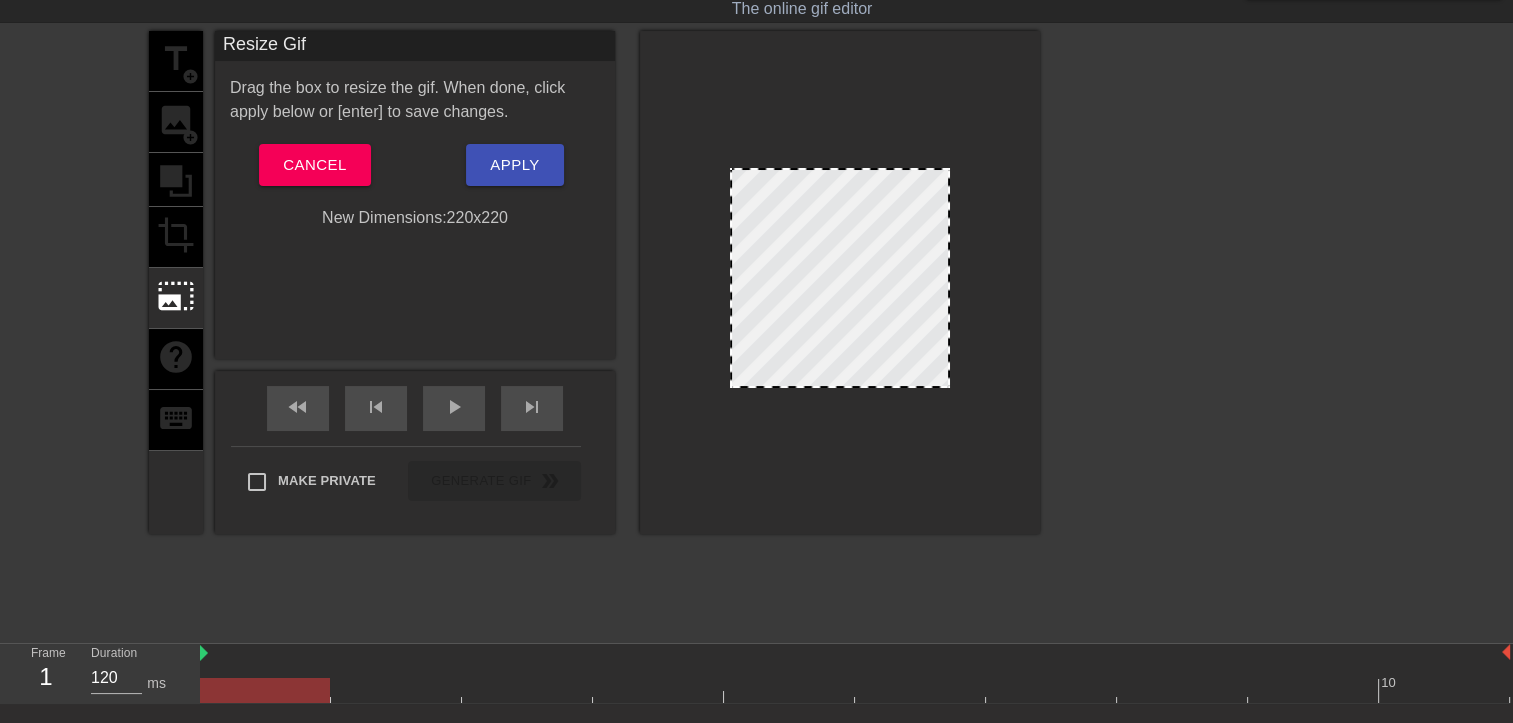 drag, startPoint x: 842, startPoint y: 162, endPoint x: 843, endPoint y: 191, distance: 29.017237 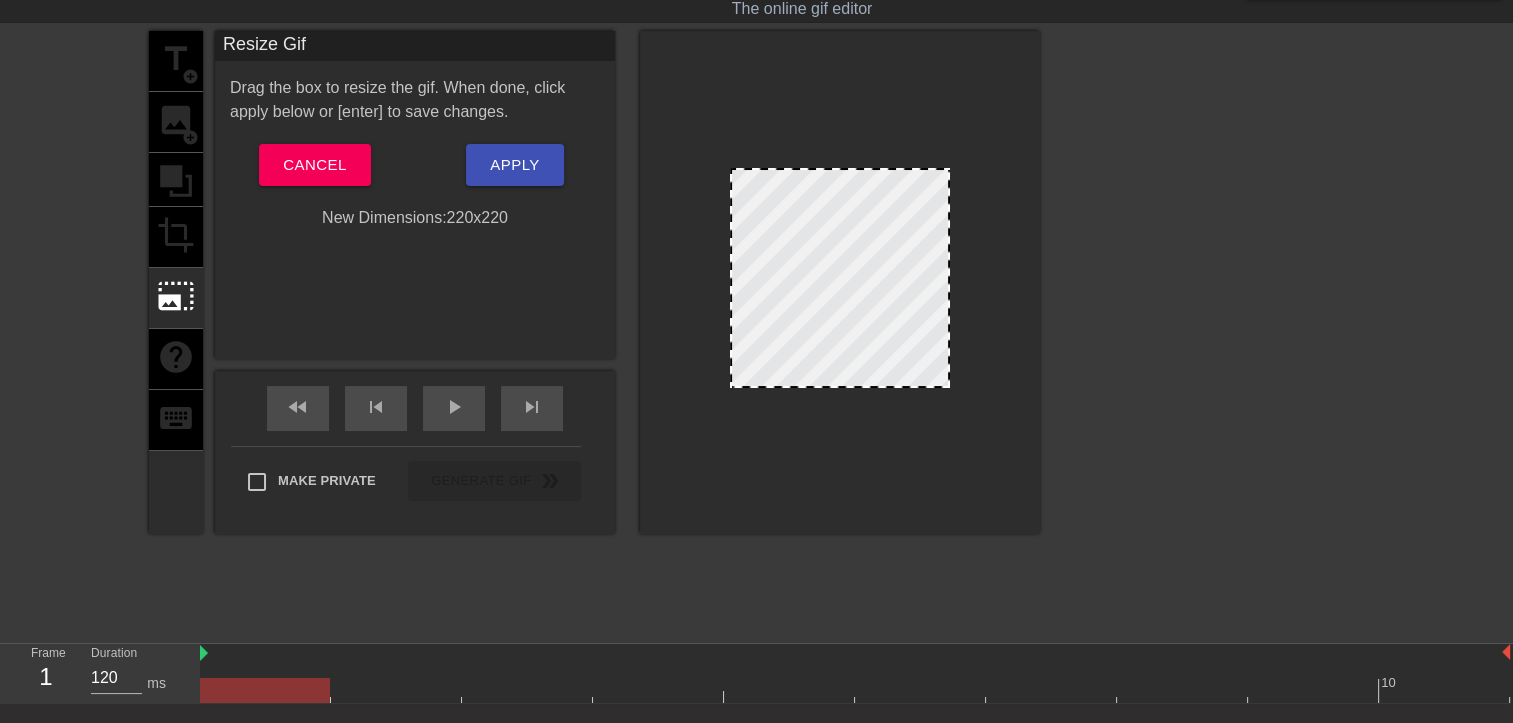 click at bounding box center [840, 282] 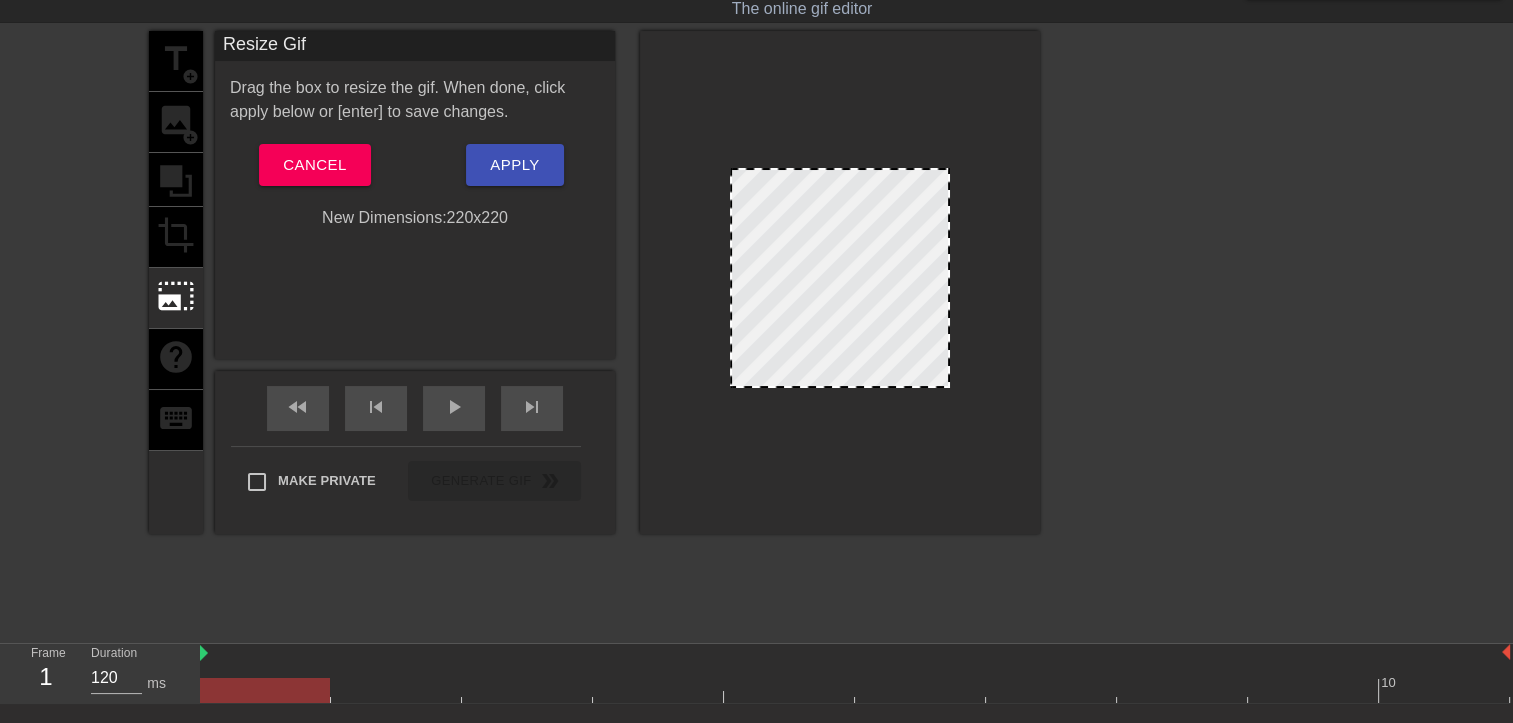 drag, startPoint x: 740, startPoint y: 301, endPoint x: 757, endPoint y: 301, distance: 17 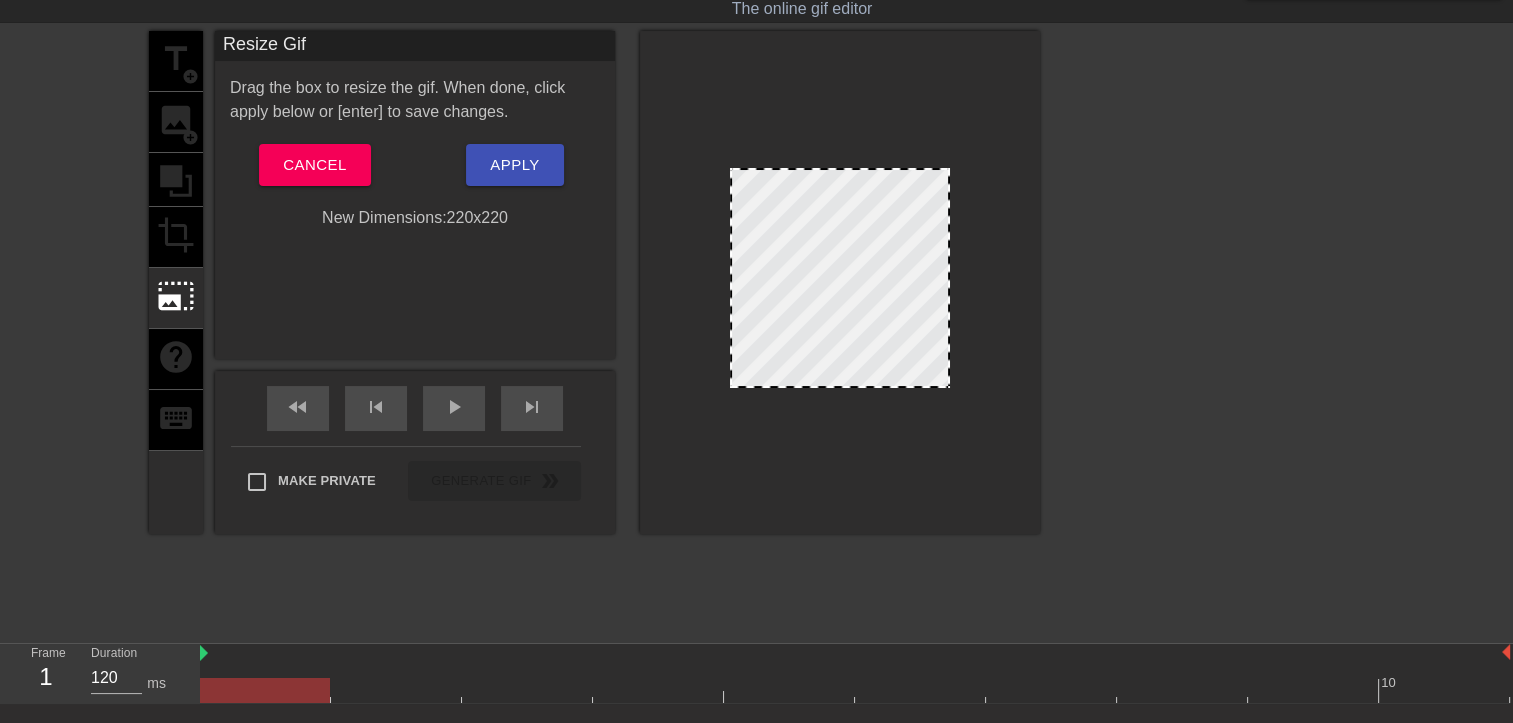 click at bounding box center [840, 386] 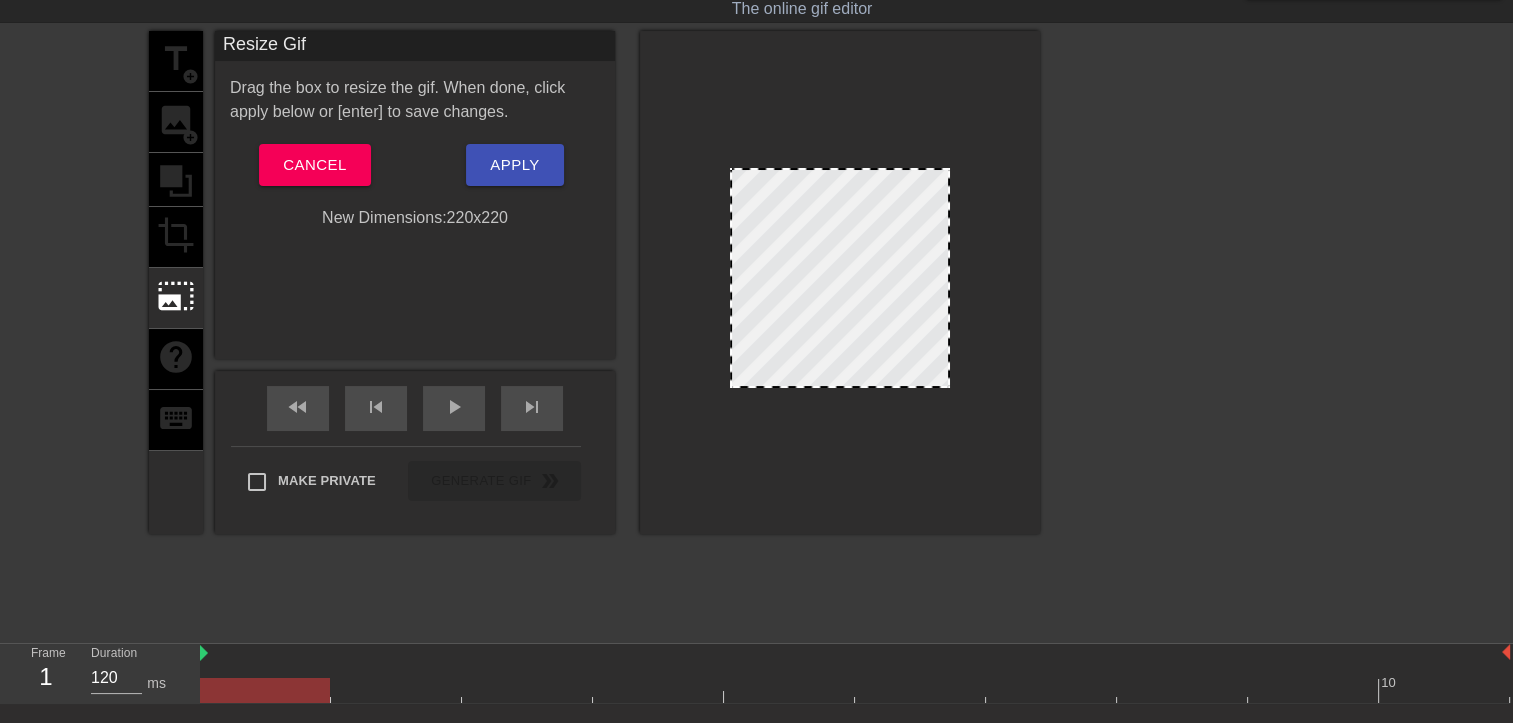 drag, startPoint x: 815, startPoint y: 166, endPoint x: 828, endPoint y: 242, distance: 77.10383 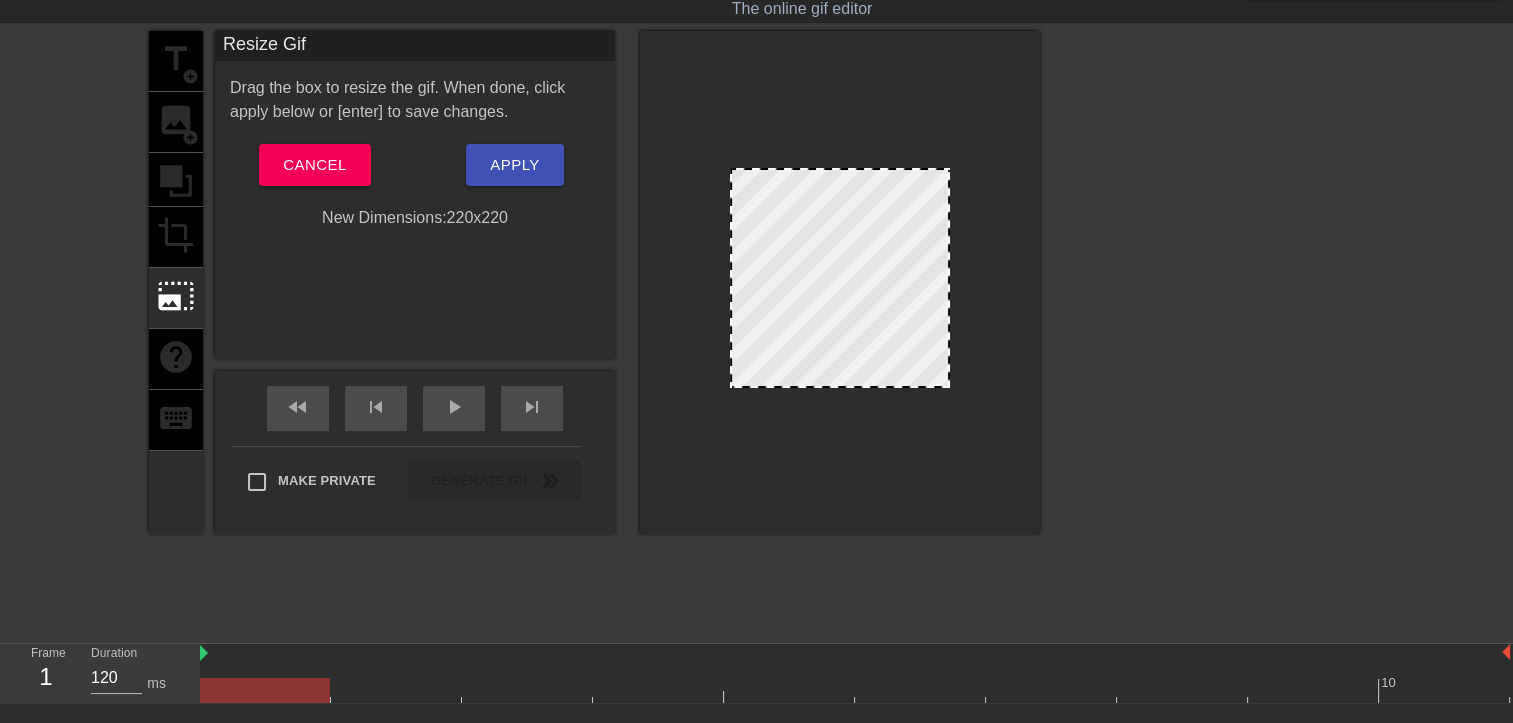 click at bounding box center [840, 278] 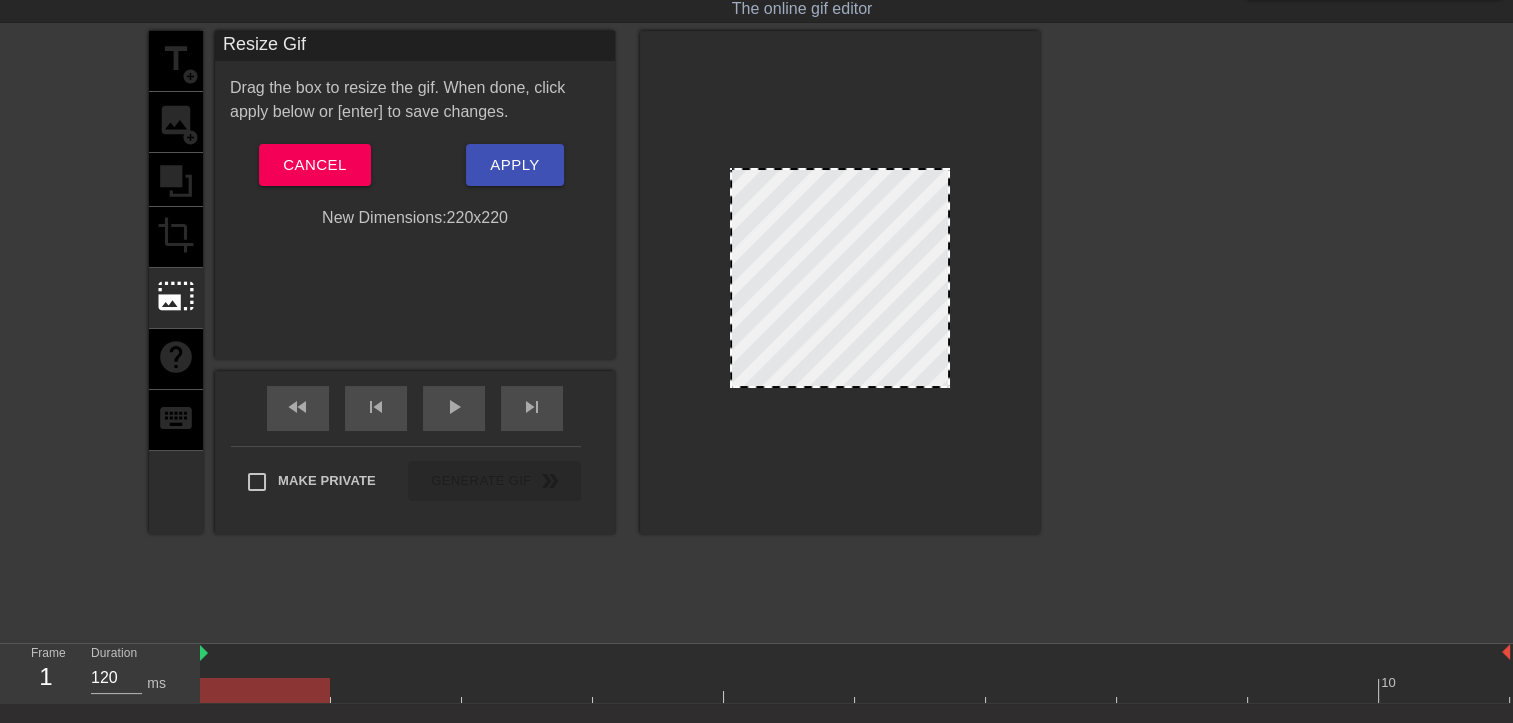 drag, startPoint x: 824, startPoint y: 313, endPoint x: 828, endPoint y: 336, distance: 23.345236 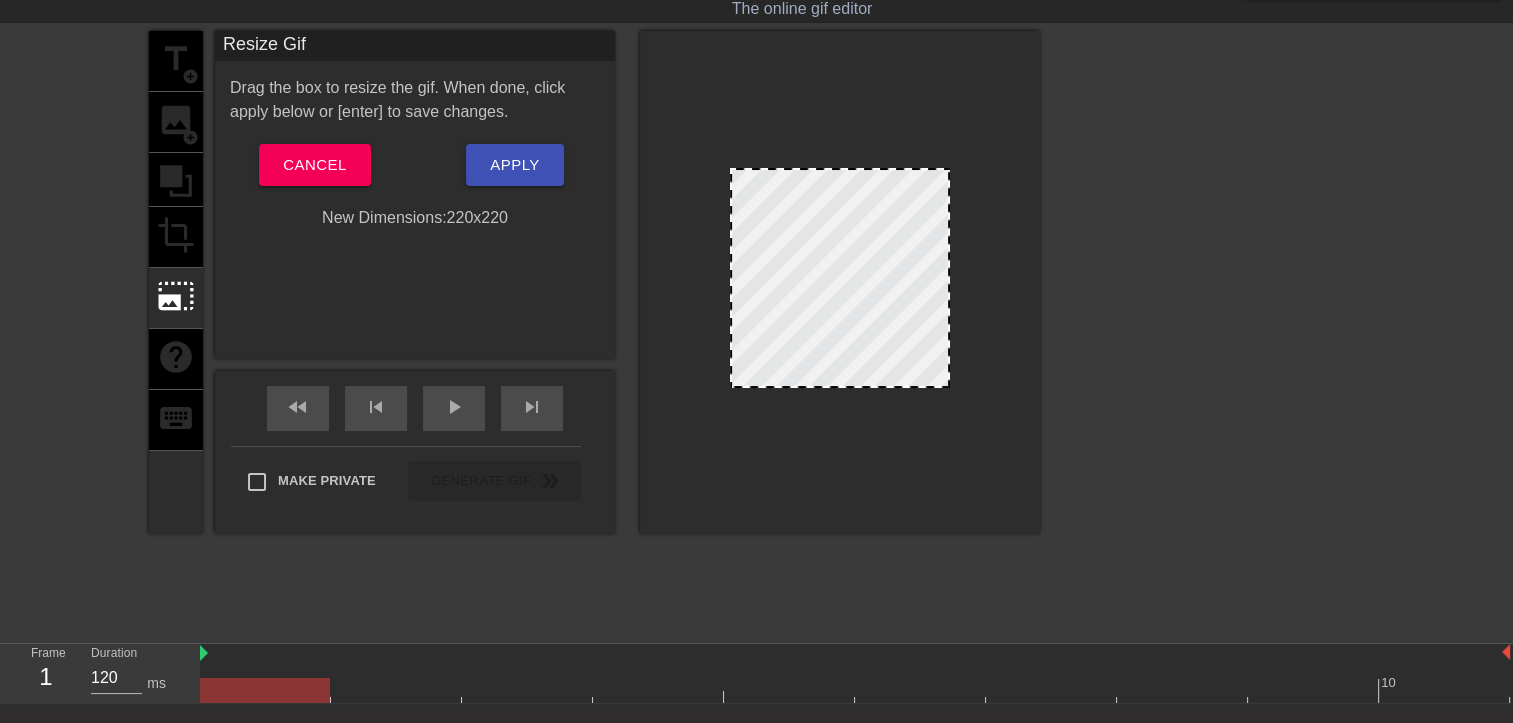 click at bounding box center (840, 278) 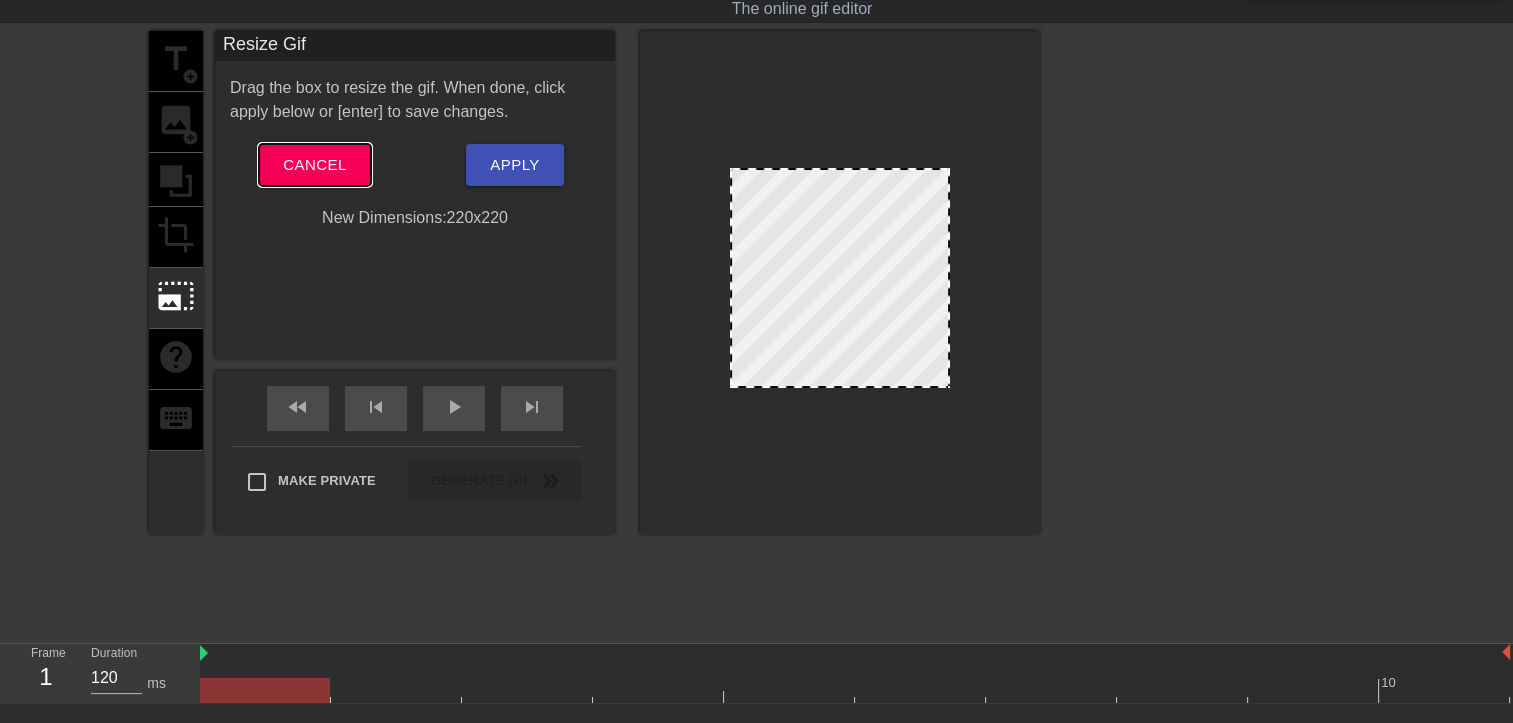 click on "Cancel" at bounding box center [314, 165] 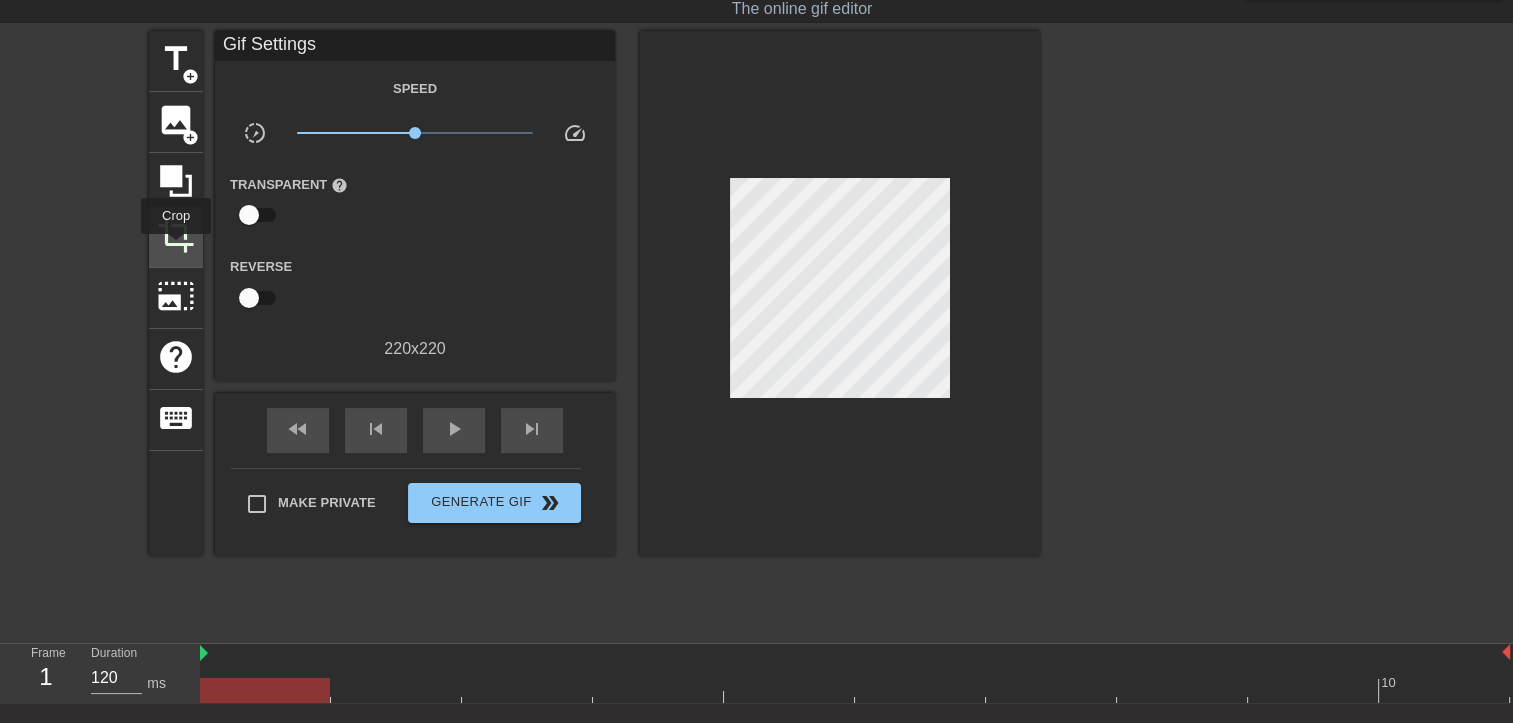 click on "crop" at bounding box center (176, 235) 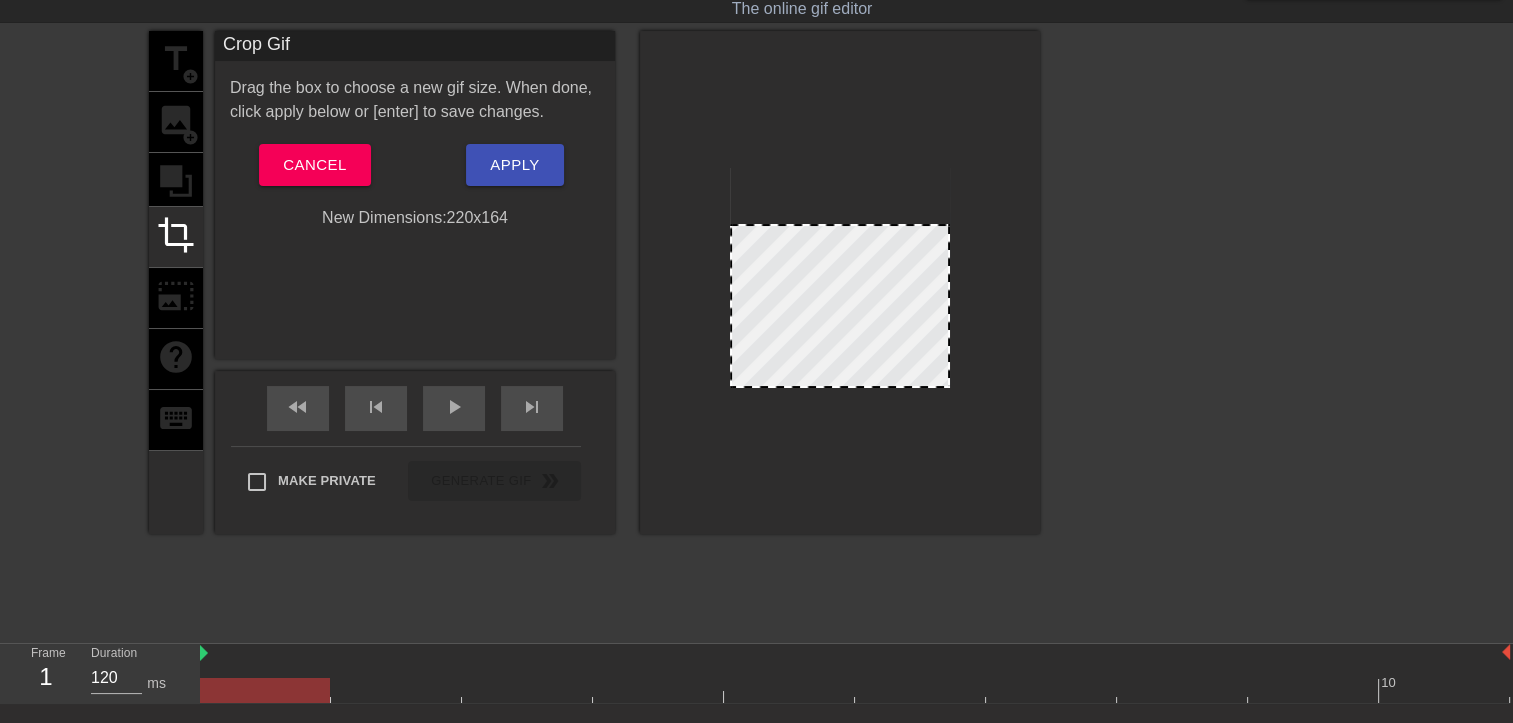 drag, startPoint x: 788, startPoint y: 166, endPoint x: 786, endPoint y: 222, distance: 56.0357 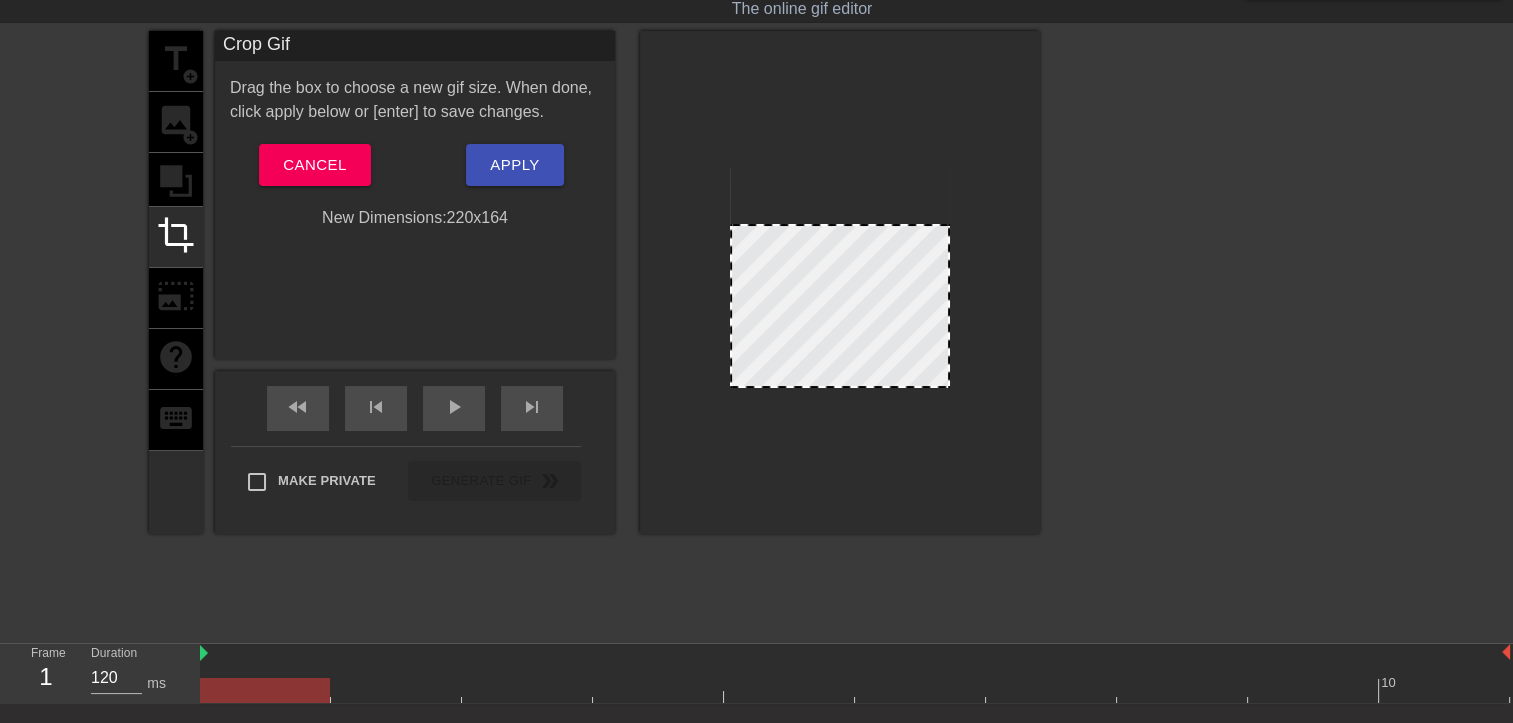 click at bounding box center (840, 226) 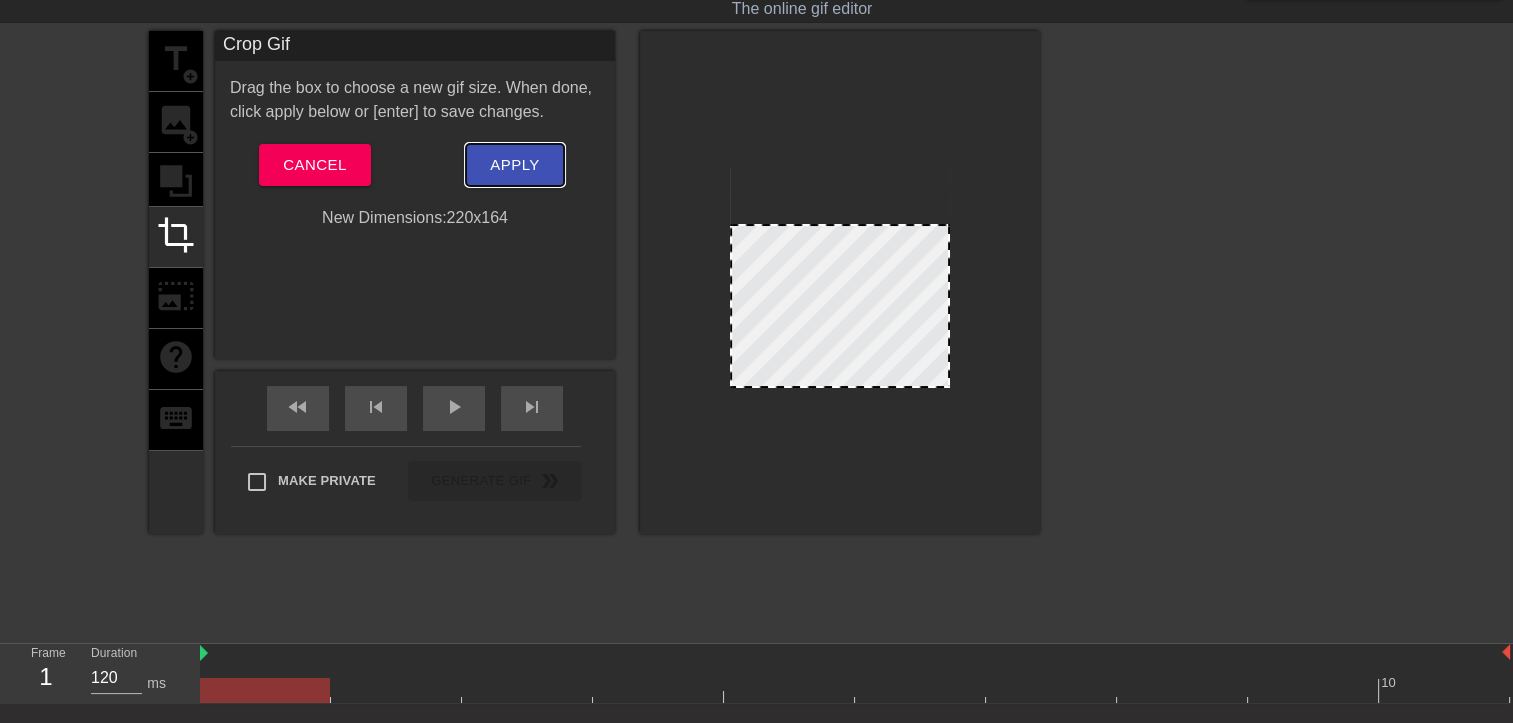 click on "Apply" at bounding box center (514, 165) 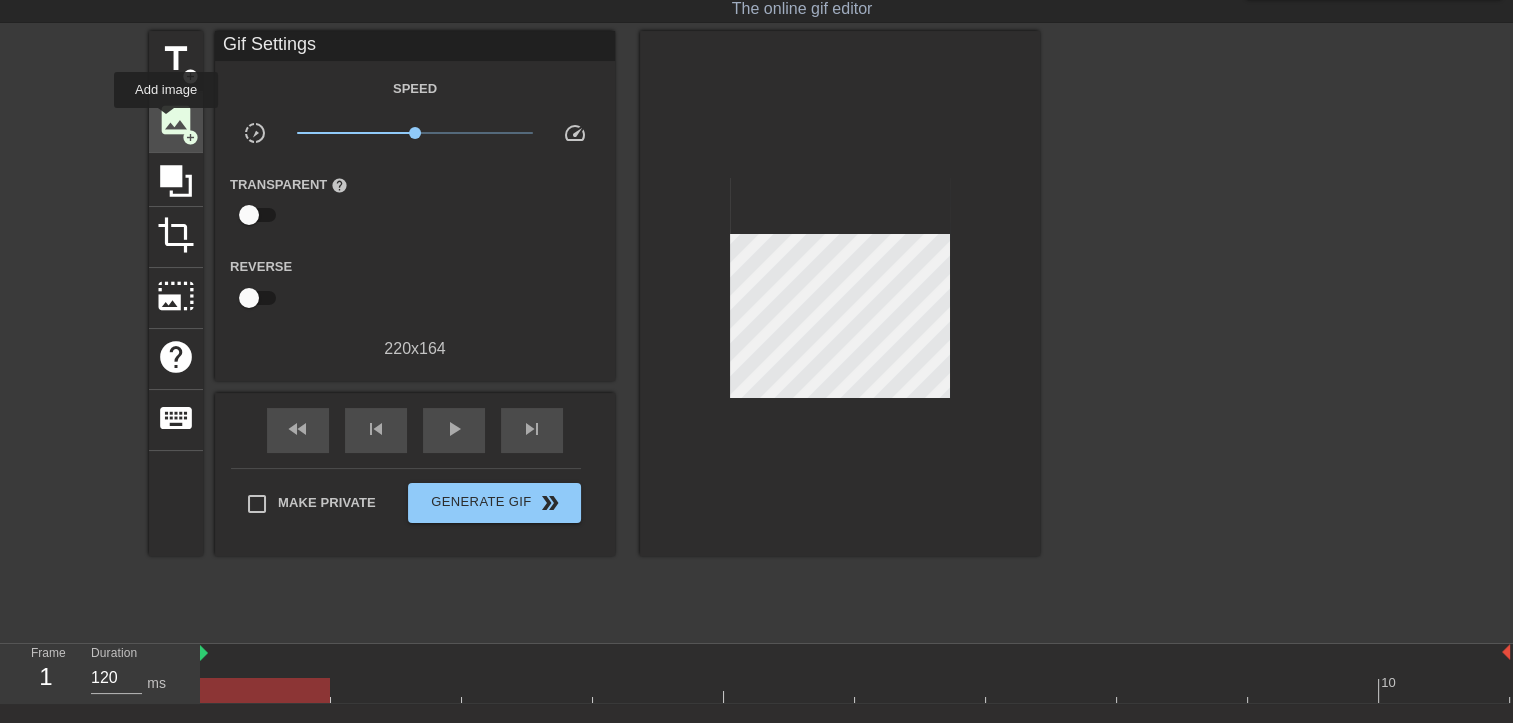 click on "image" at bounding box center [176, 120] 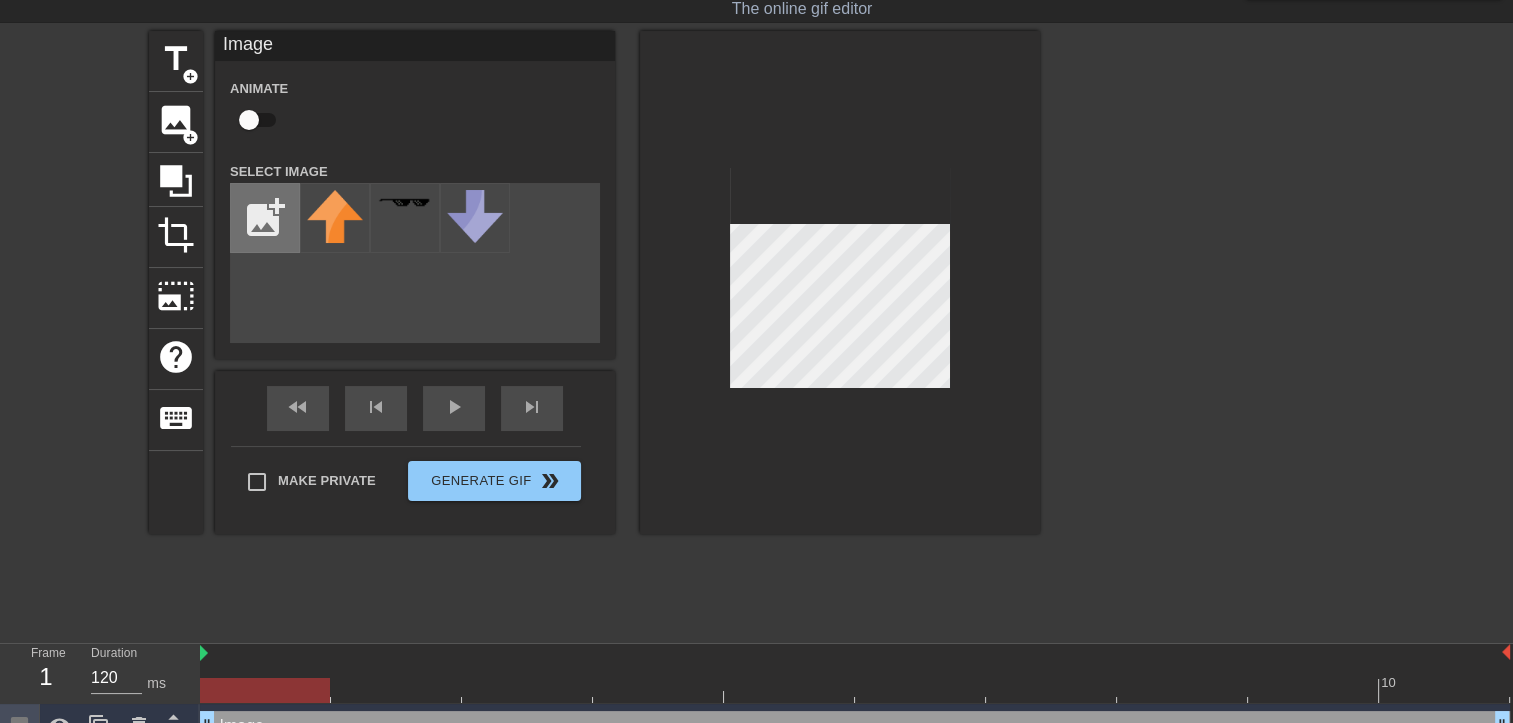 click at bounding box center (265, 218) 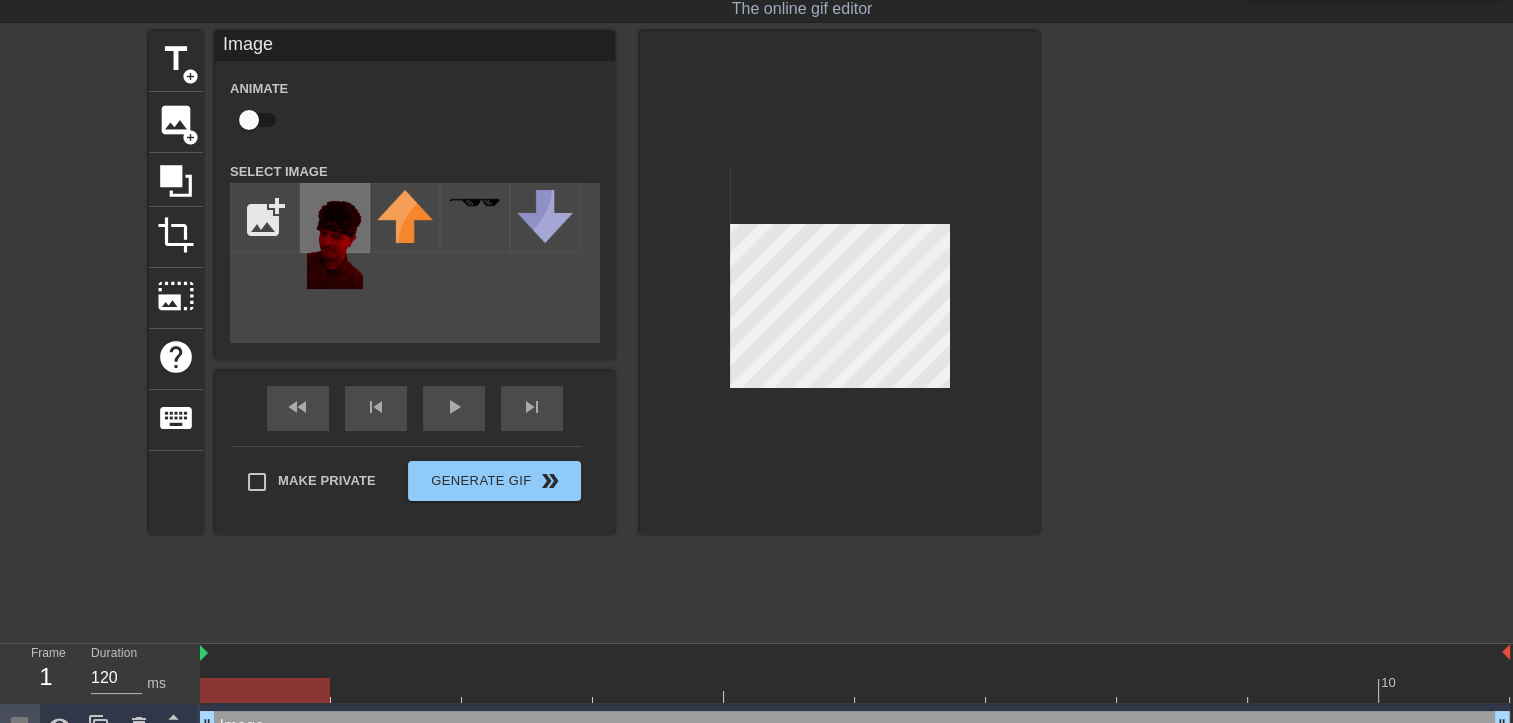 click at bounding box center [335, 239] 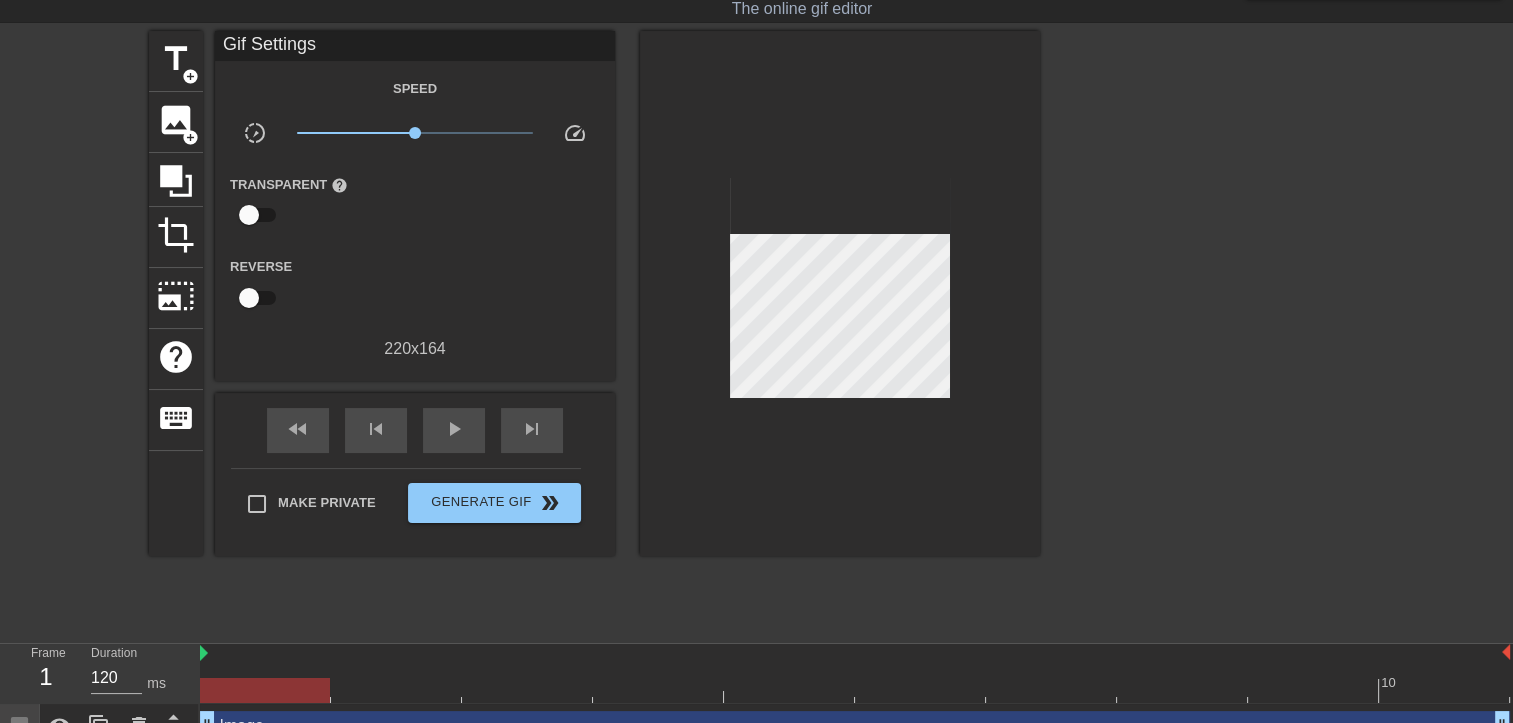 click at bounding box center (840, 293) 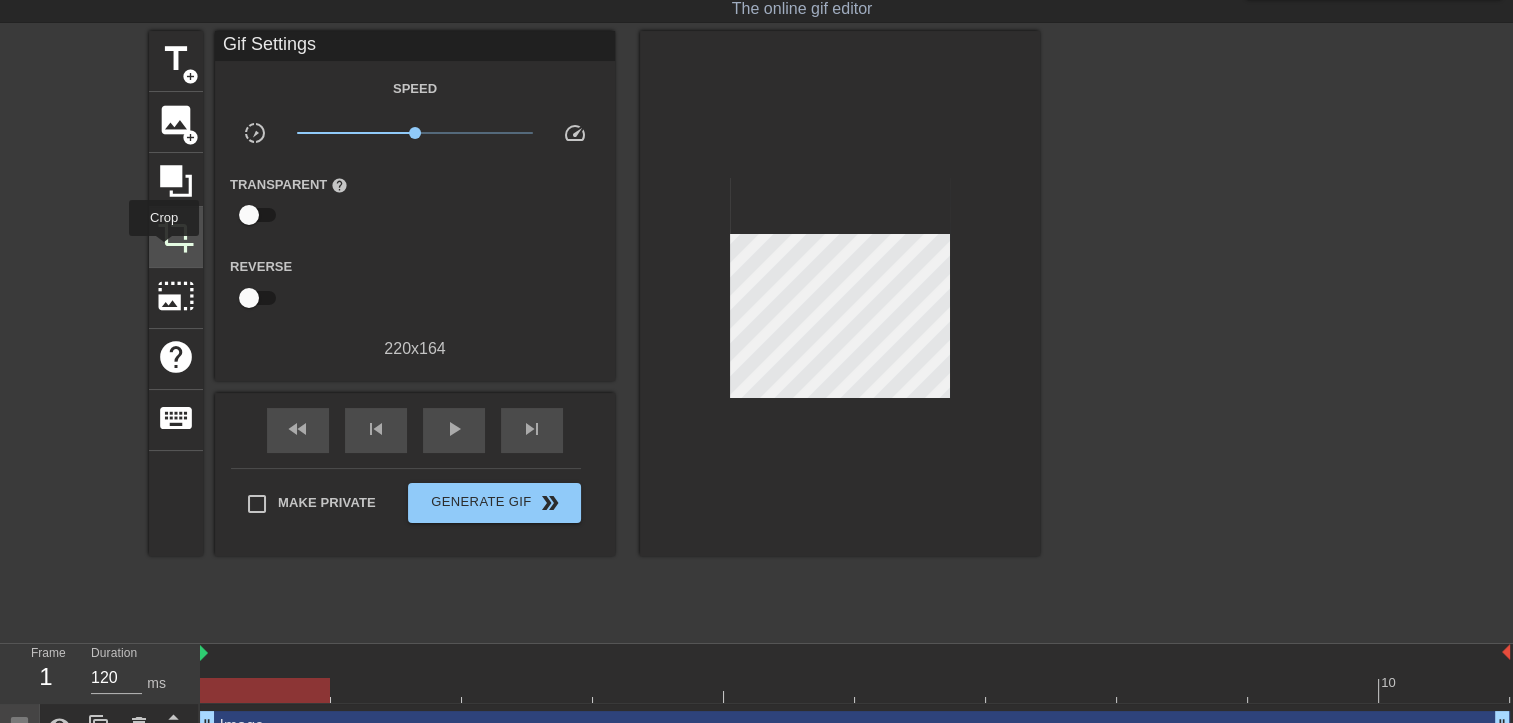 click on "crop" at bounding box center [176, 237] 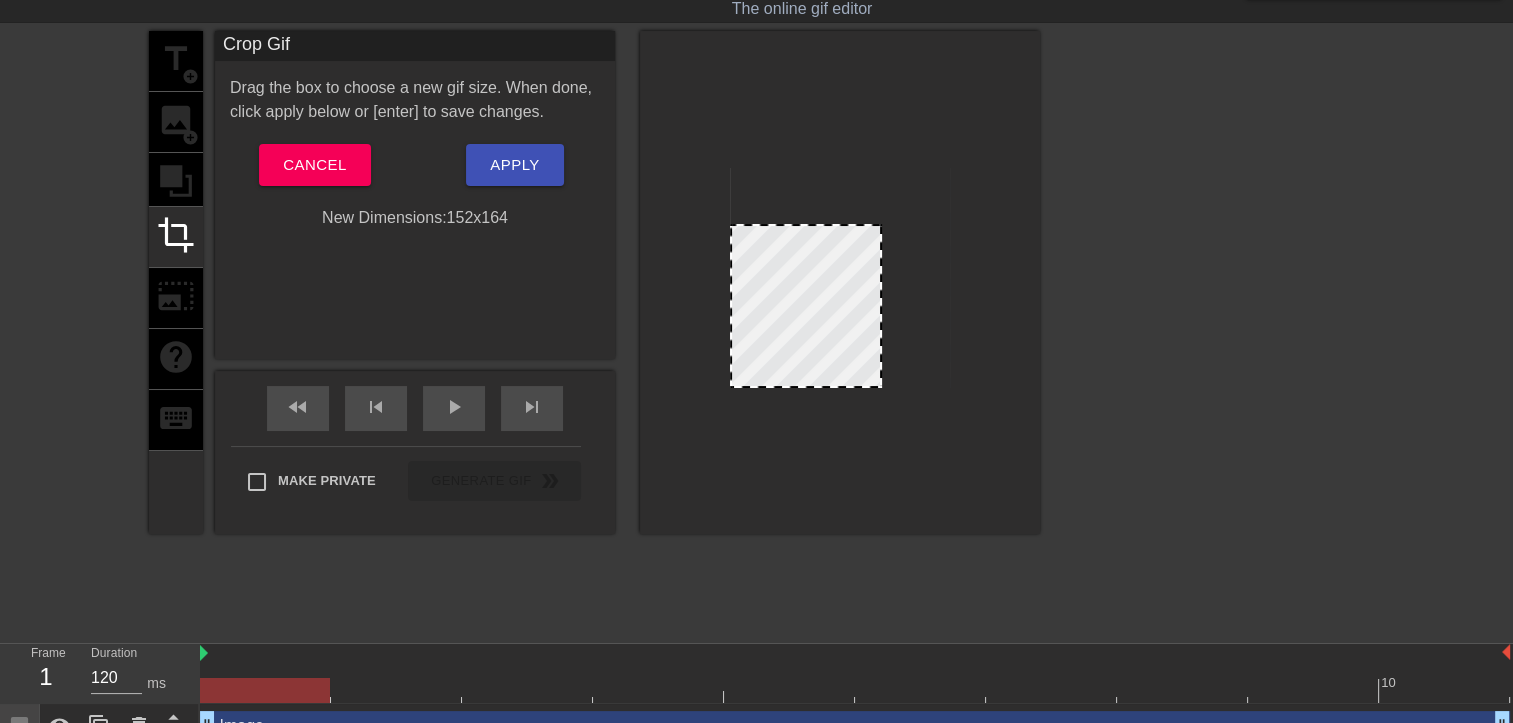 drag, startPoint x: 944, startPoint y: 312, endPoint x: 876, endPoint y: 319, distance: 68.359344 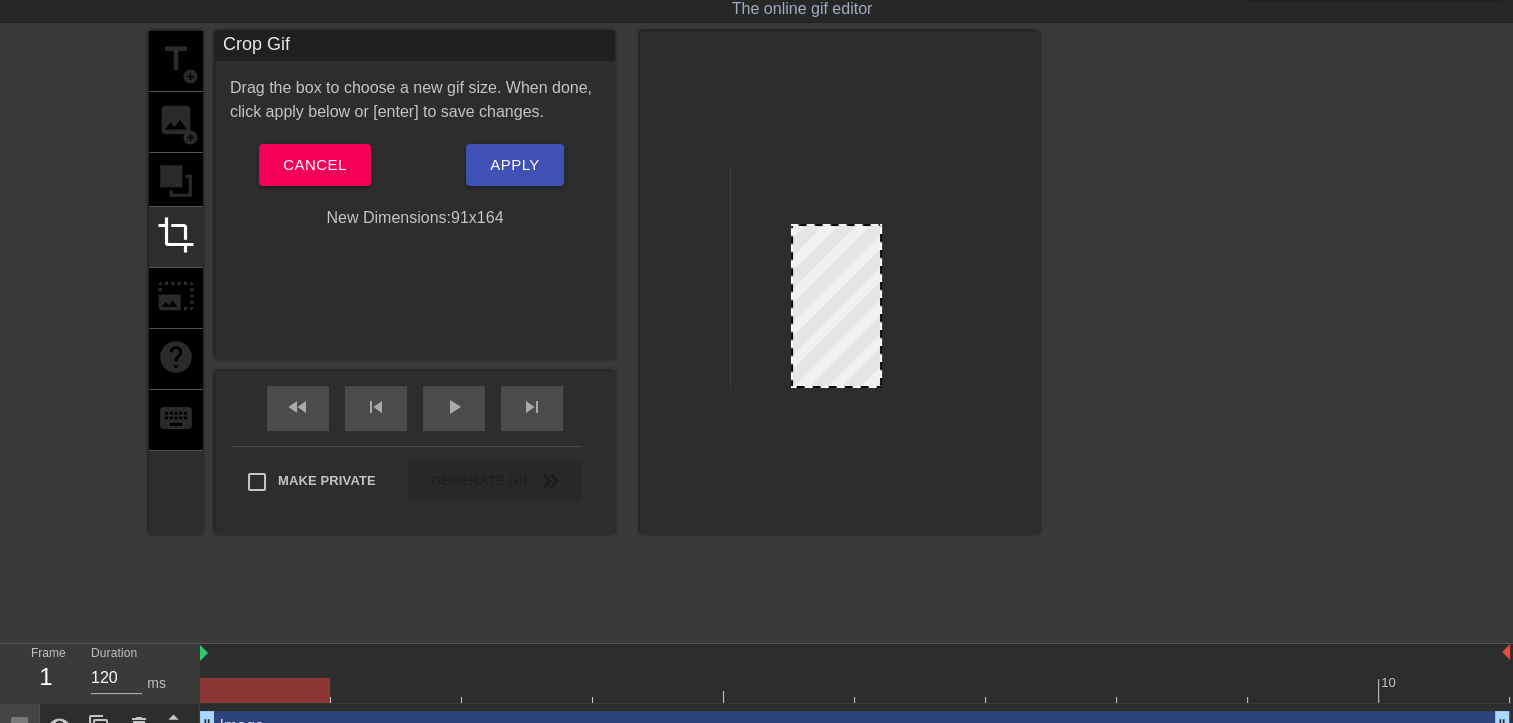 drag, startPoint x: 731, startPoint y: 314, endPoint x: 792, endPoint y: 327, distance: 62.369865 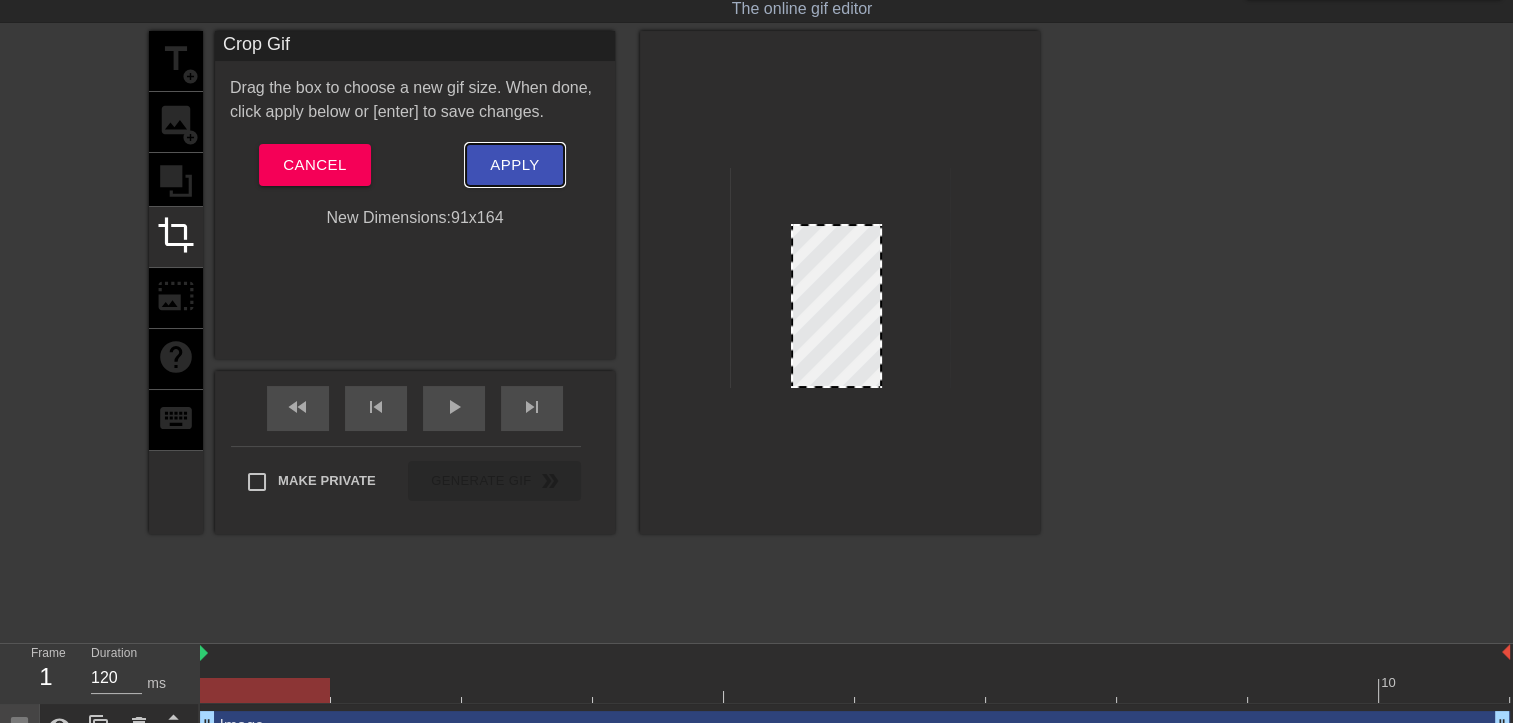 click on "Apply" at bounding box center (514, 165) 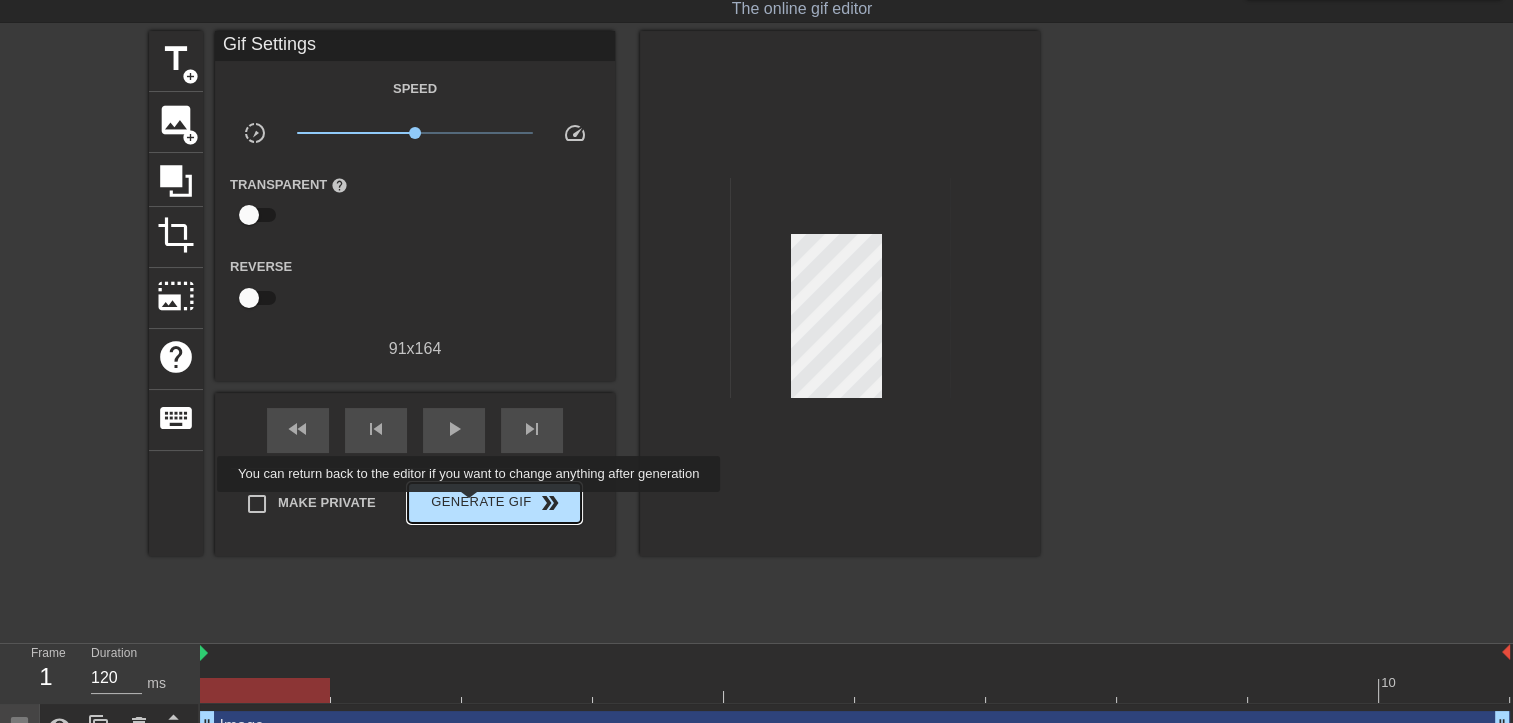 click on "Generate Gif double_arrow" at bounding box center [494, 503] 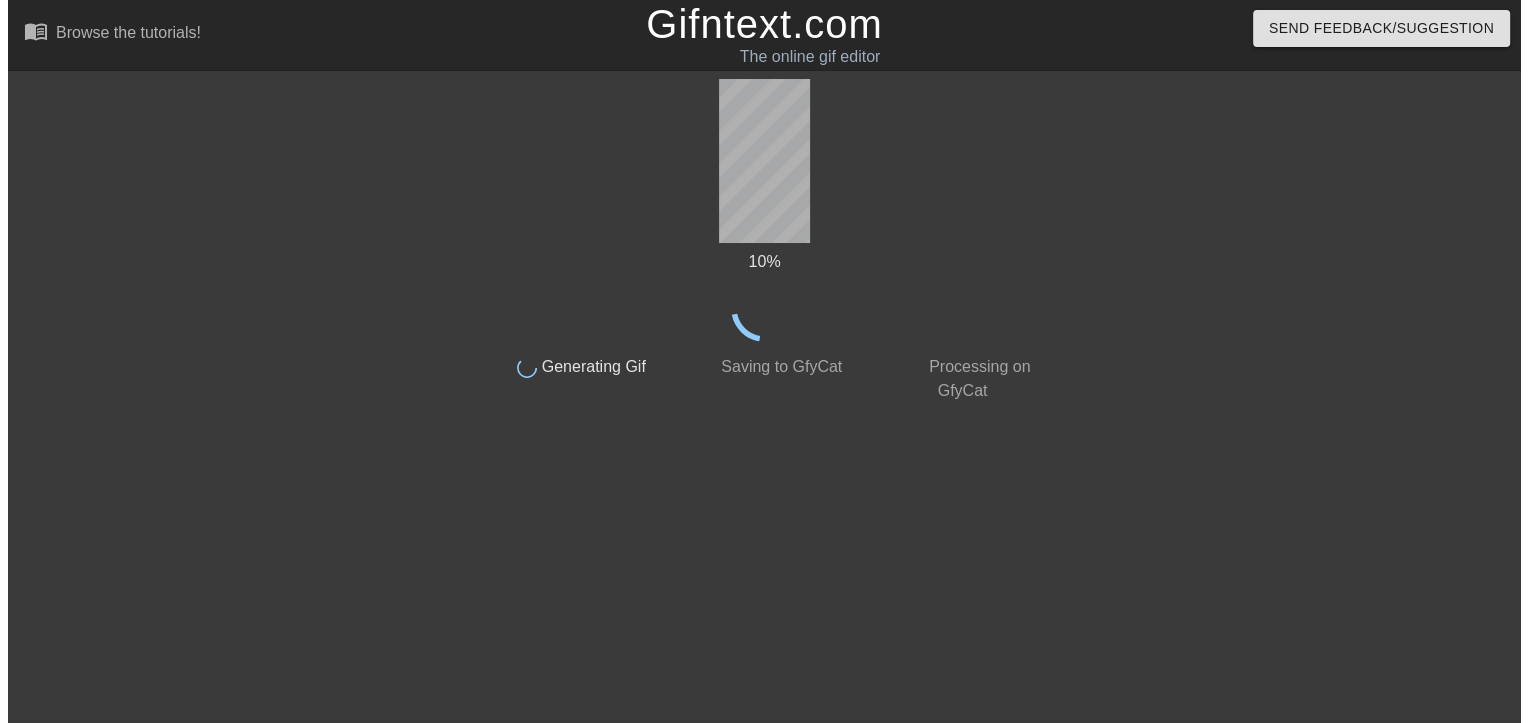 scroll, scrollTop: 0, scrollLeft: 0, axis: both 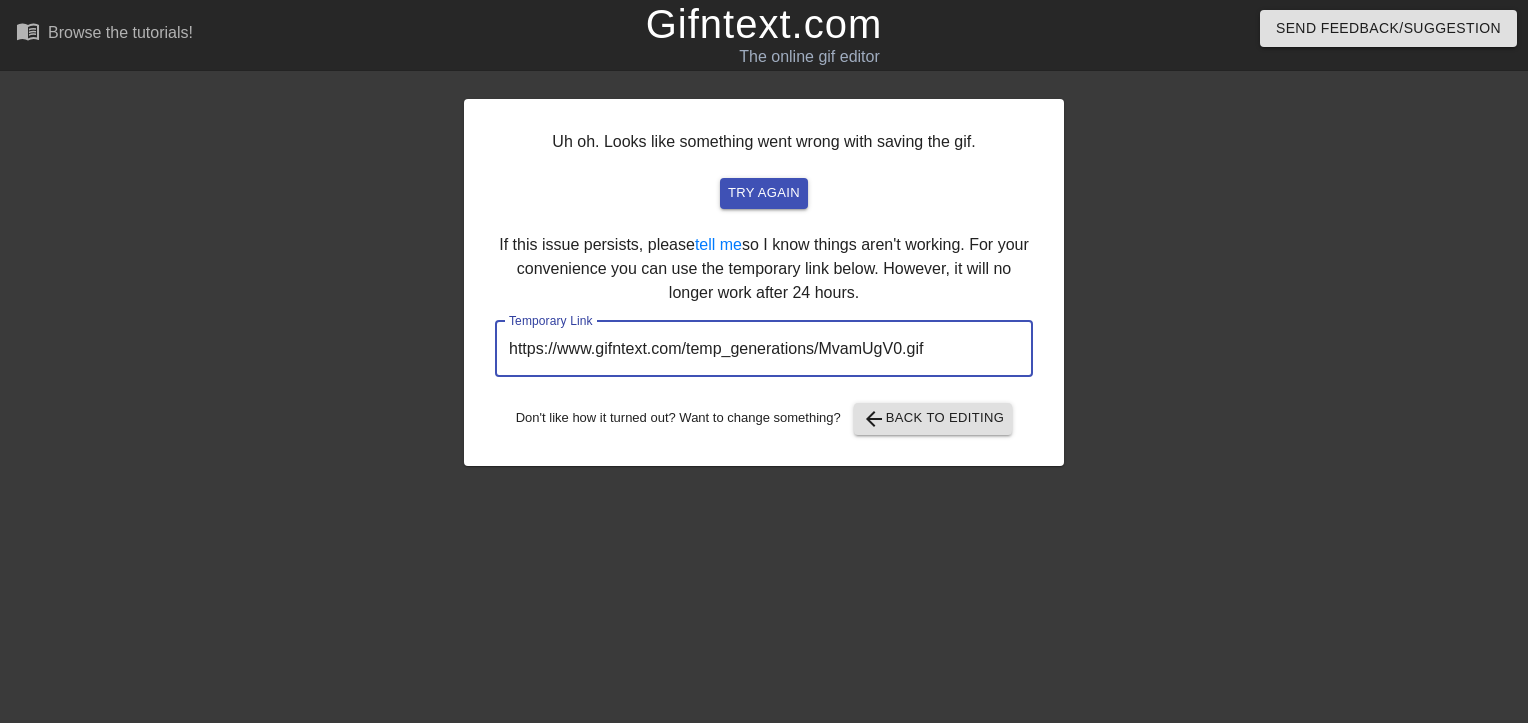 click on "https://www.gifntext.com/temp_generations/MvamUgV0.gif" at bounding box center (764, 349) 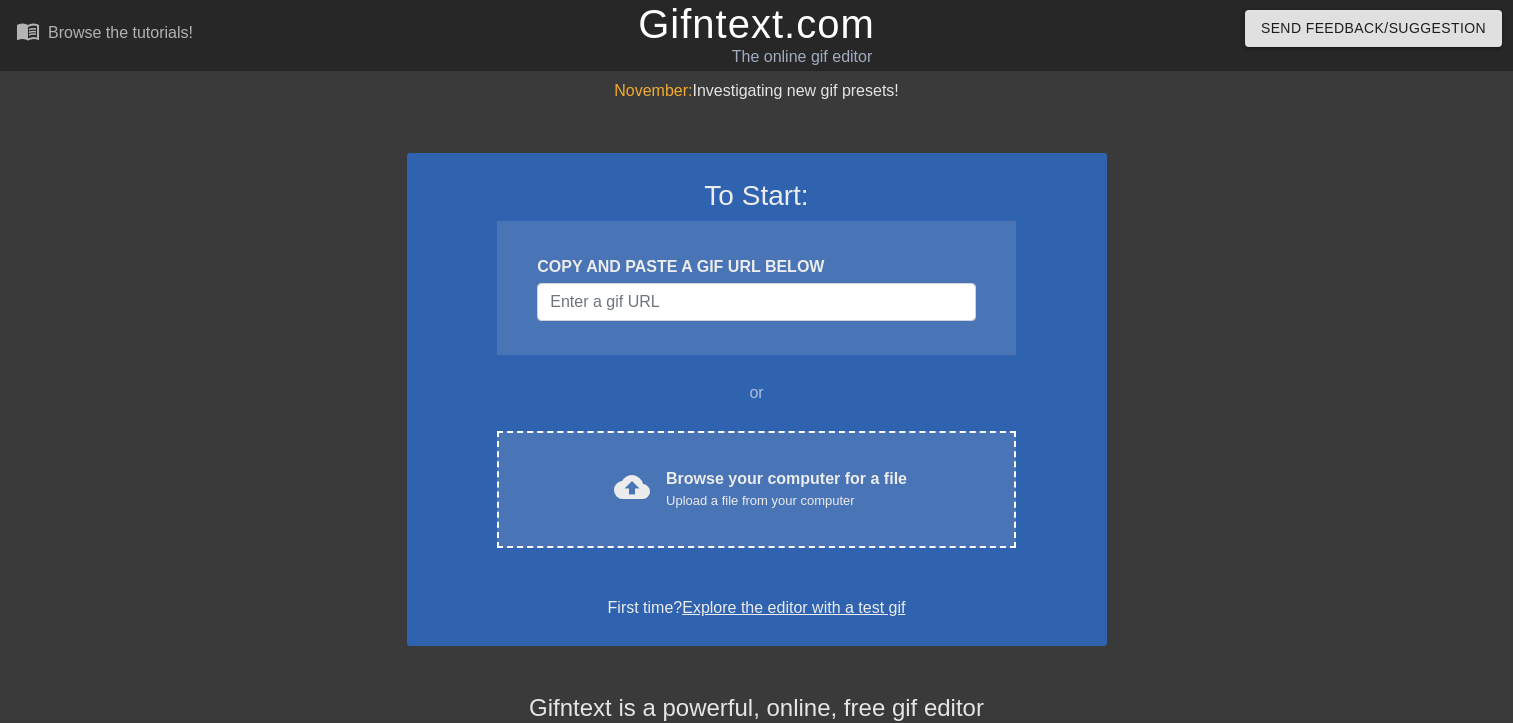 scroll, scrollTop: 0, scrollLeft: 0, axis: both 